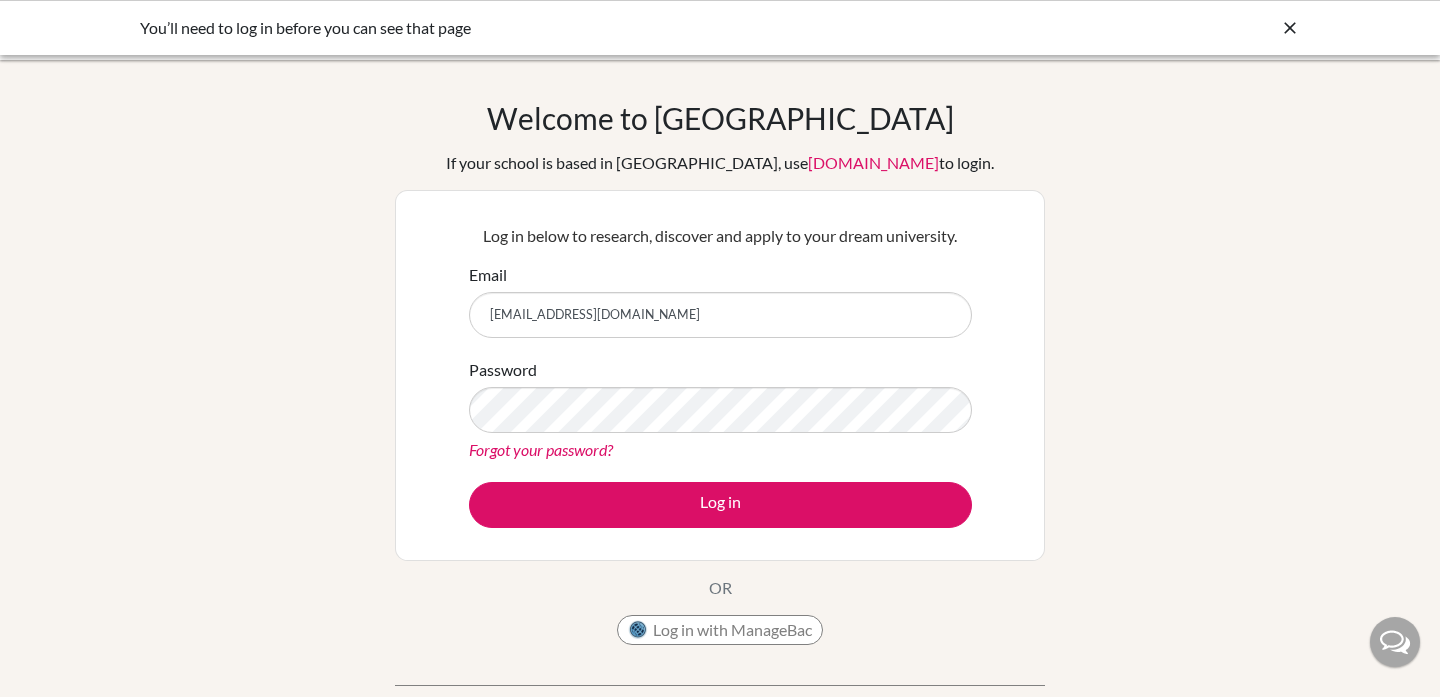 scroll, scrollTop: 0, scrollLeft: 0, axis: both 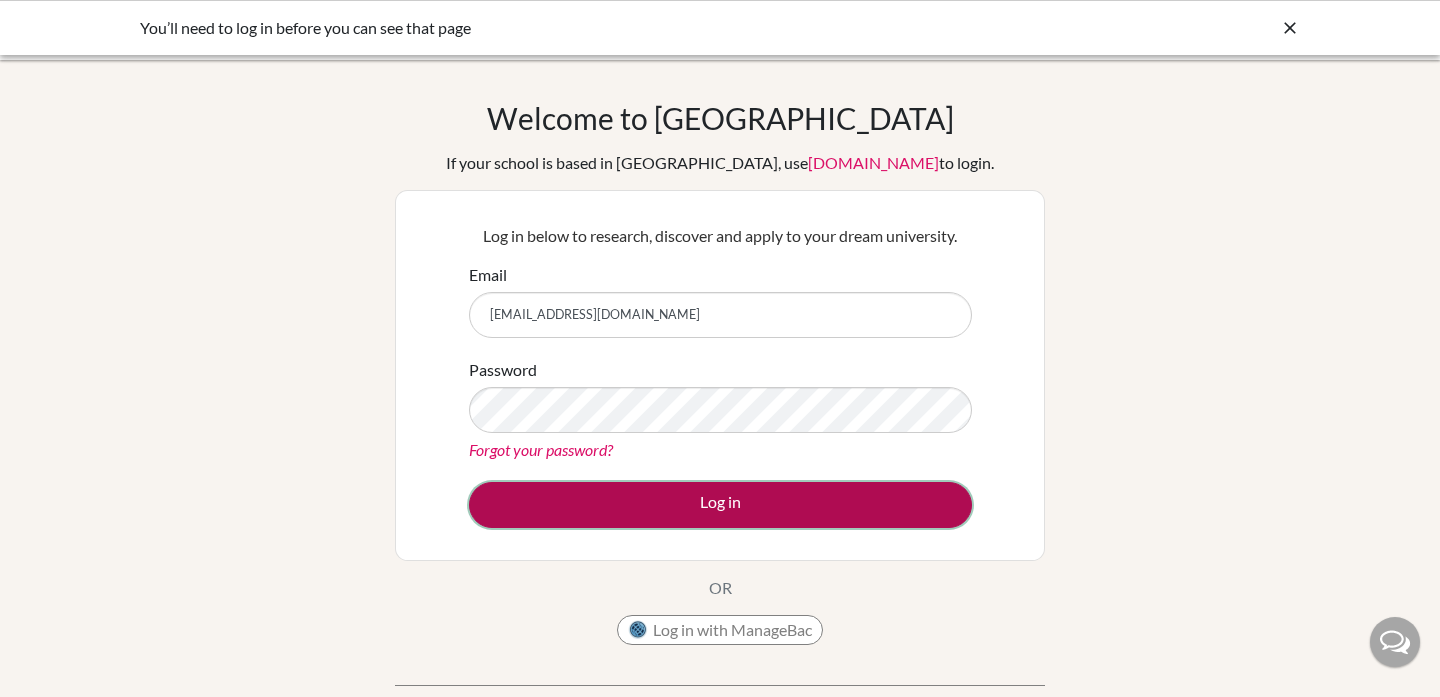 click on "Log in" at bounding box center [720, 505] 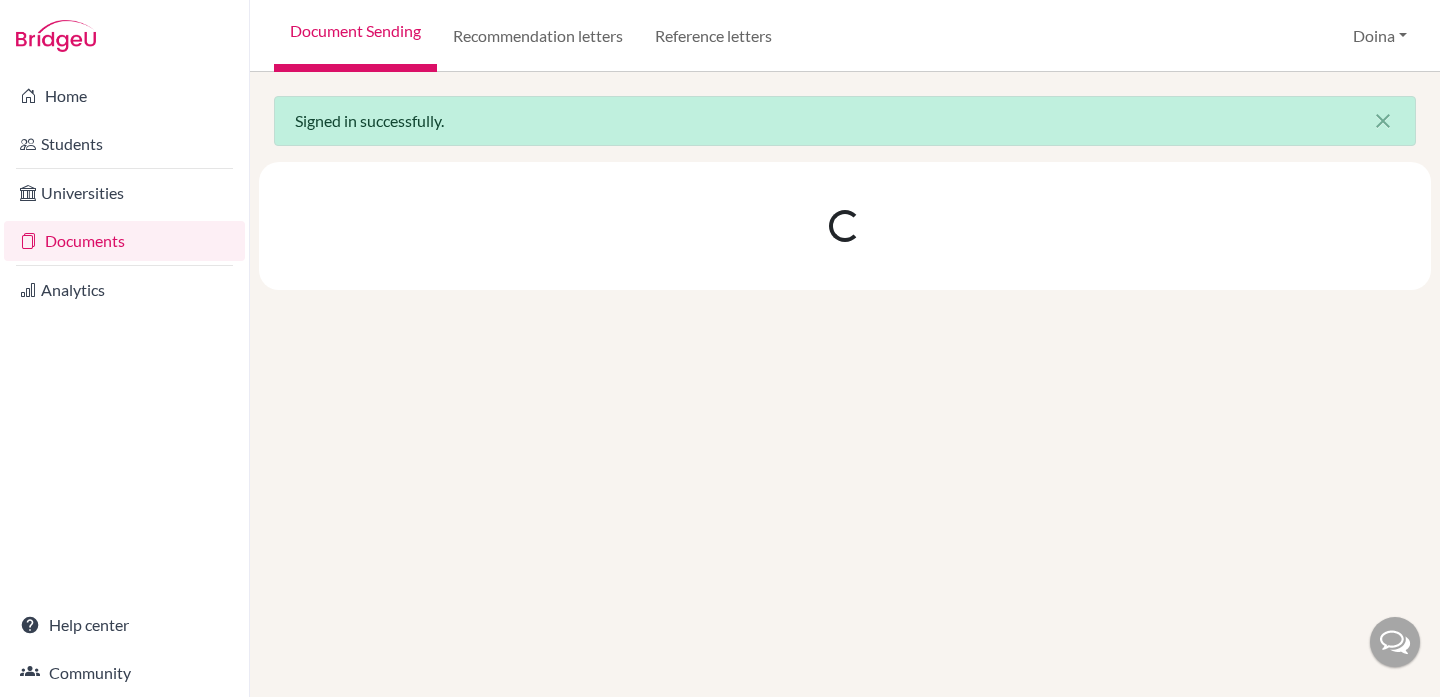 scroll, scrollTop: 0, scrollLeft: 0, axis: both 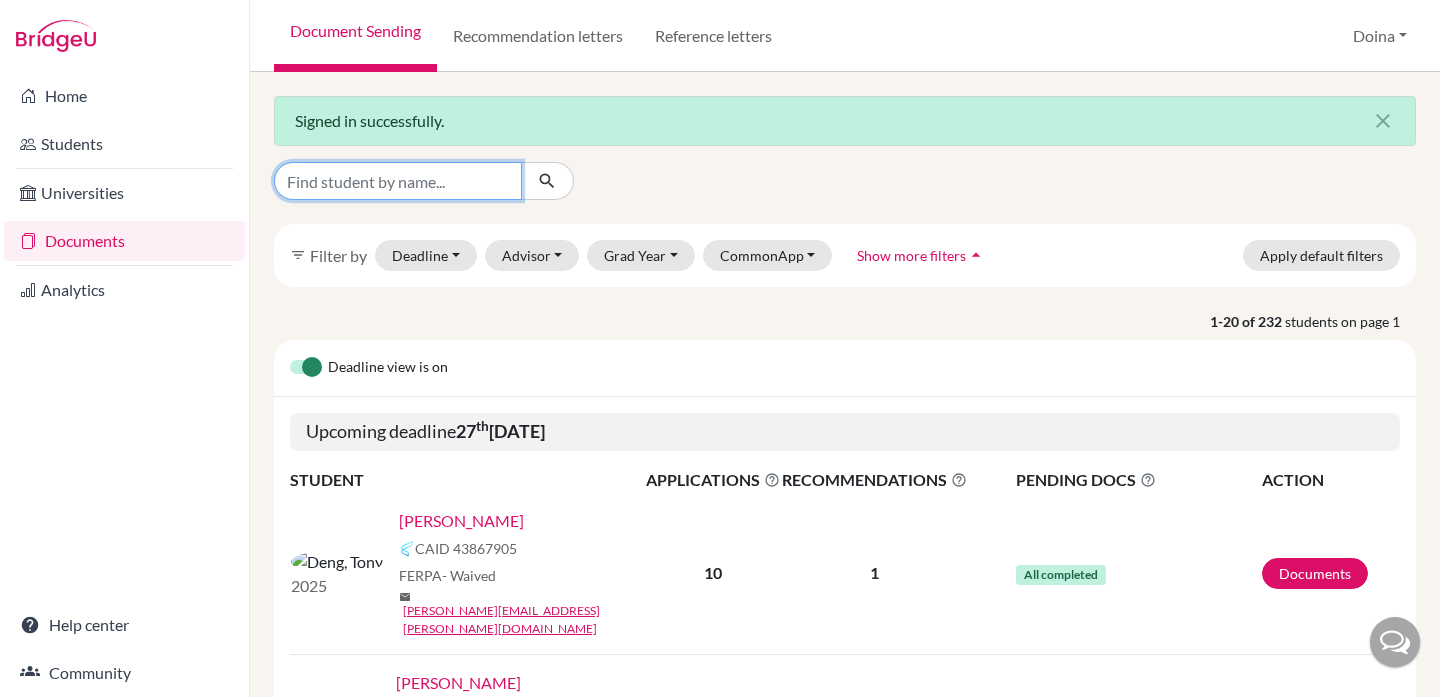 click at bounding box center (398, 181) 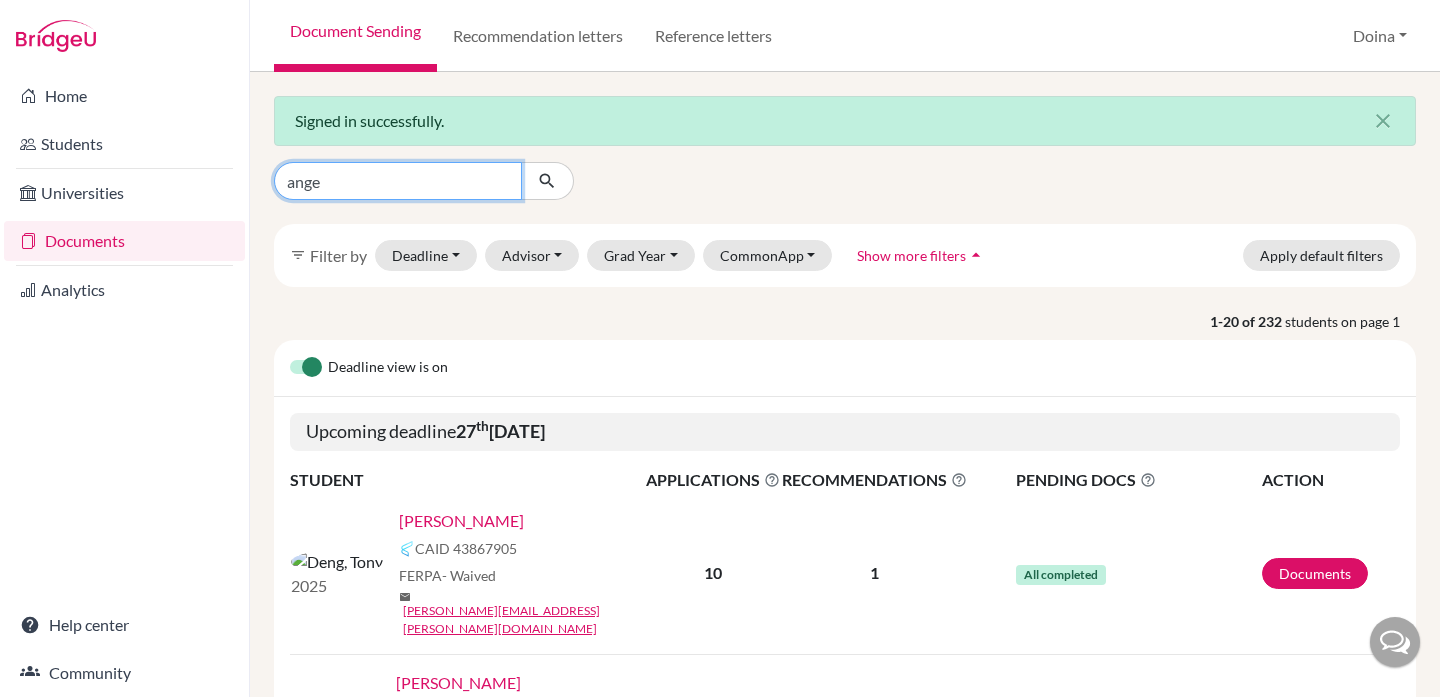 type on "angel" 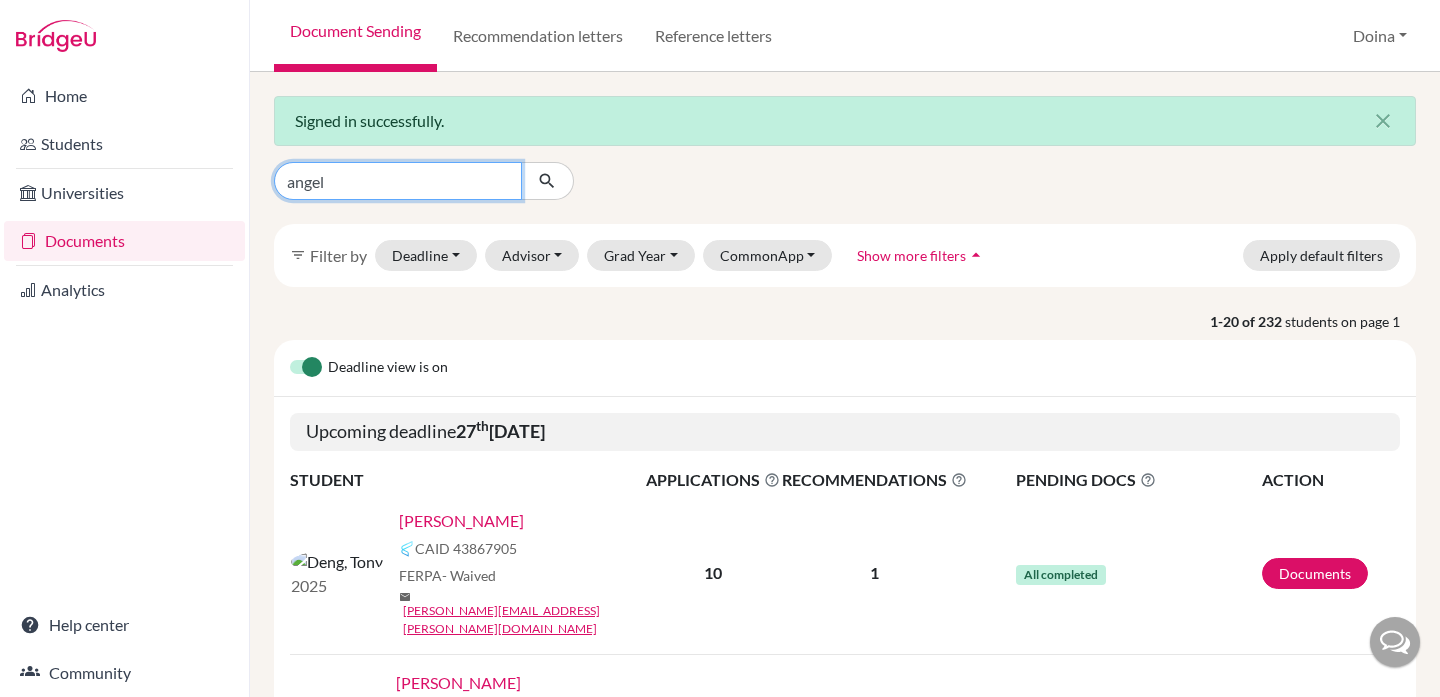 click at bounding box center [547, 181] 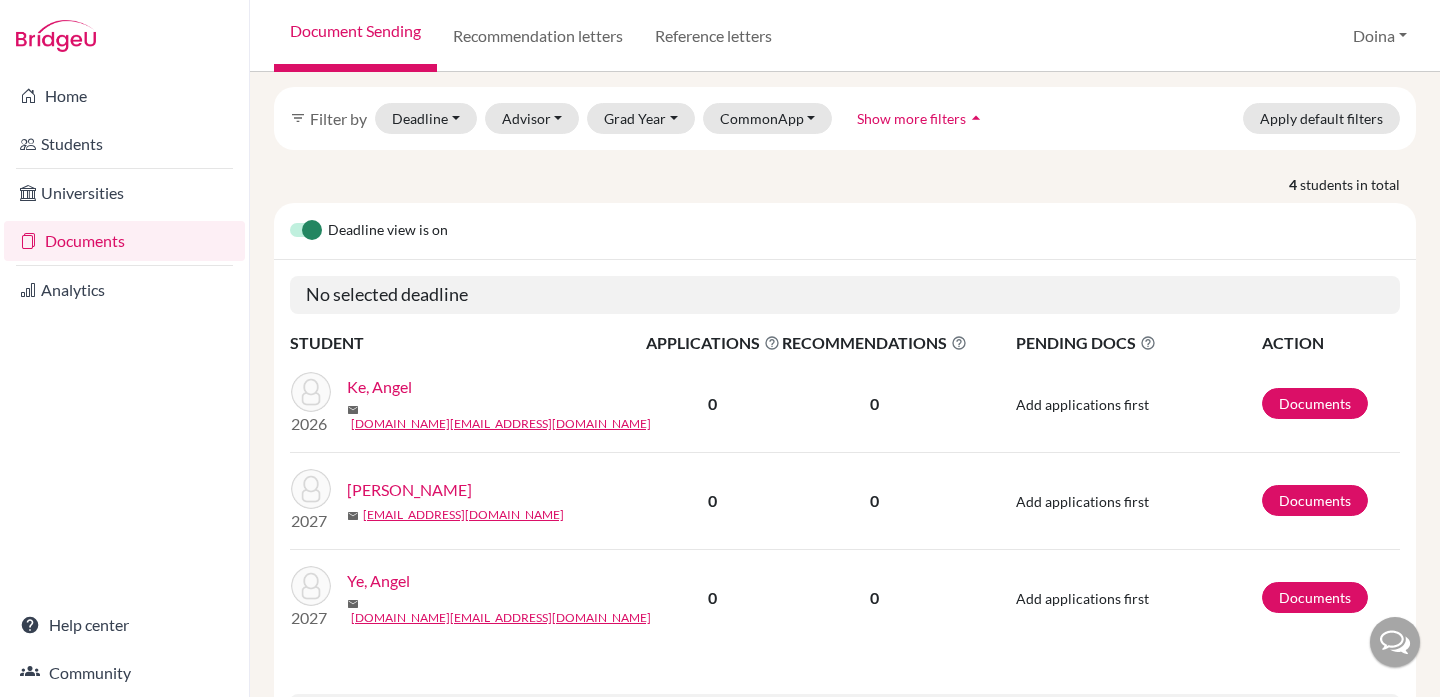 scroll, scrollTop: 424, scrollLeft: 0, axis: vertical 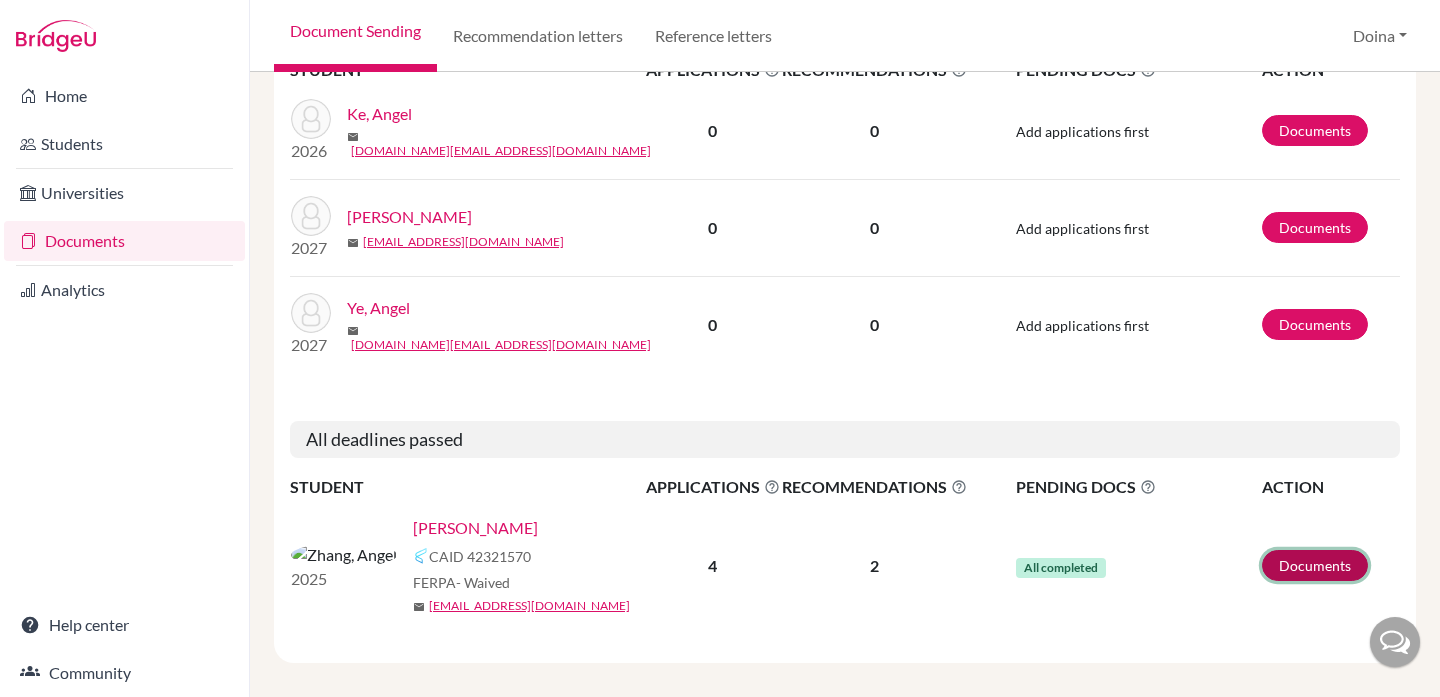 click on "Documents" at bounding box center [1315, 565] 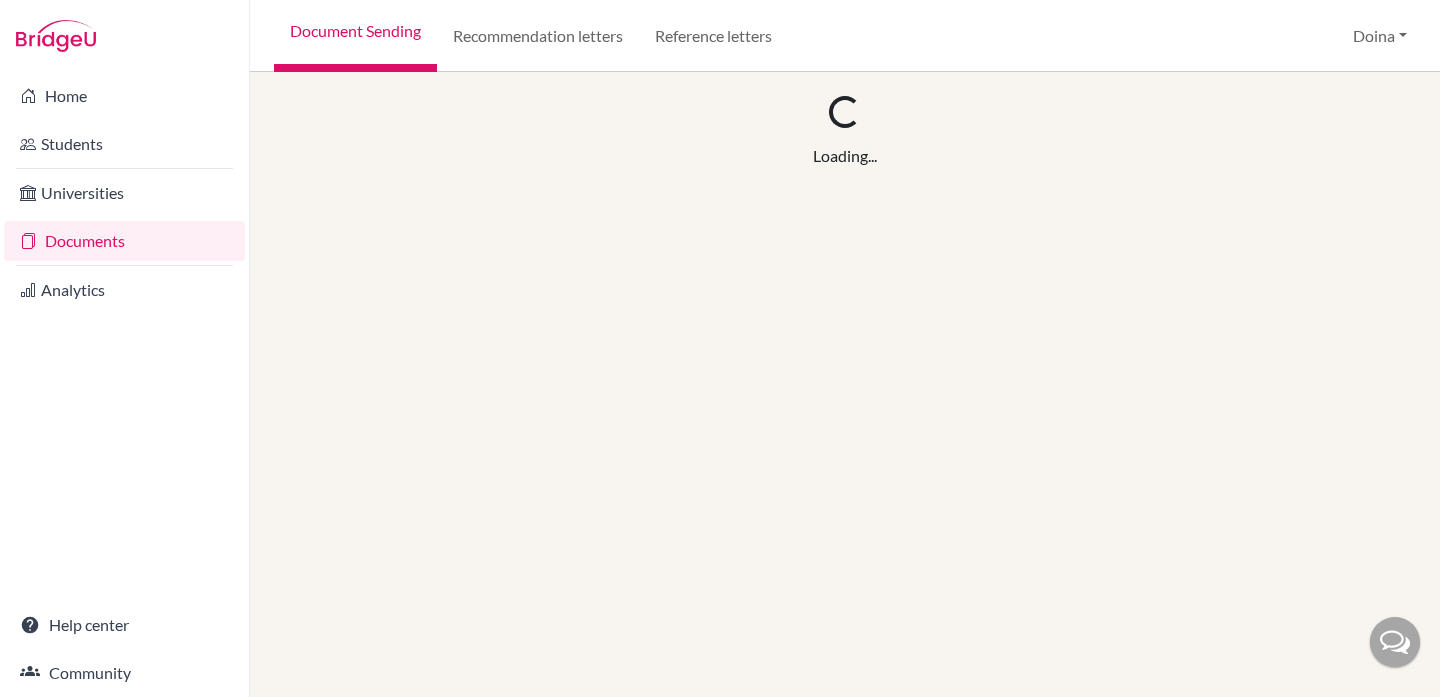 scroll, scrollTop: 0, scrollLeft: 0, axis: both 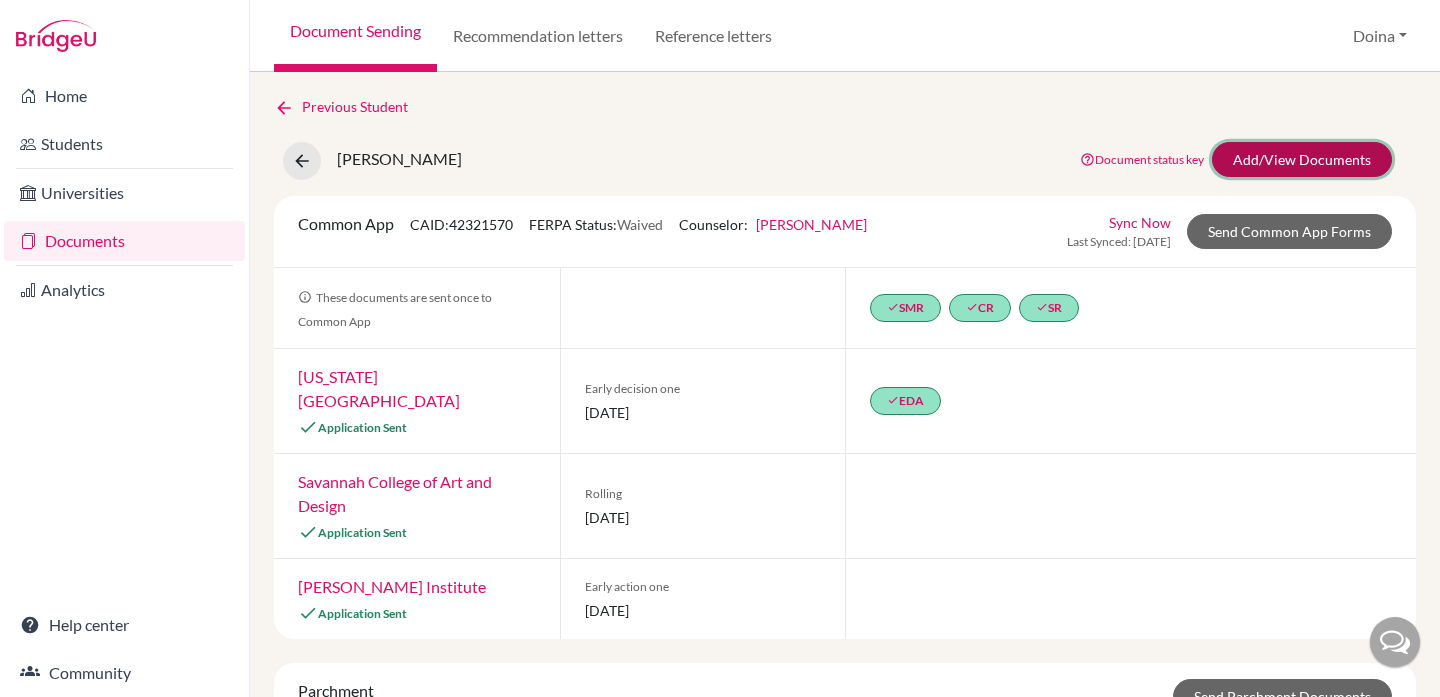 click on "Add/View Documents" at bounding box center [1302, 159] 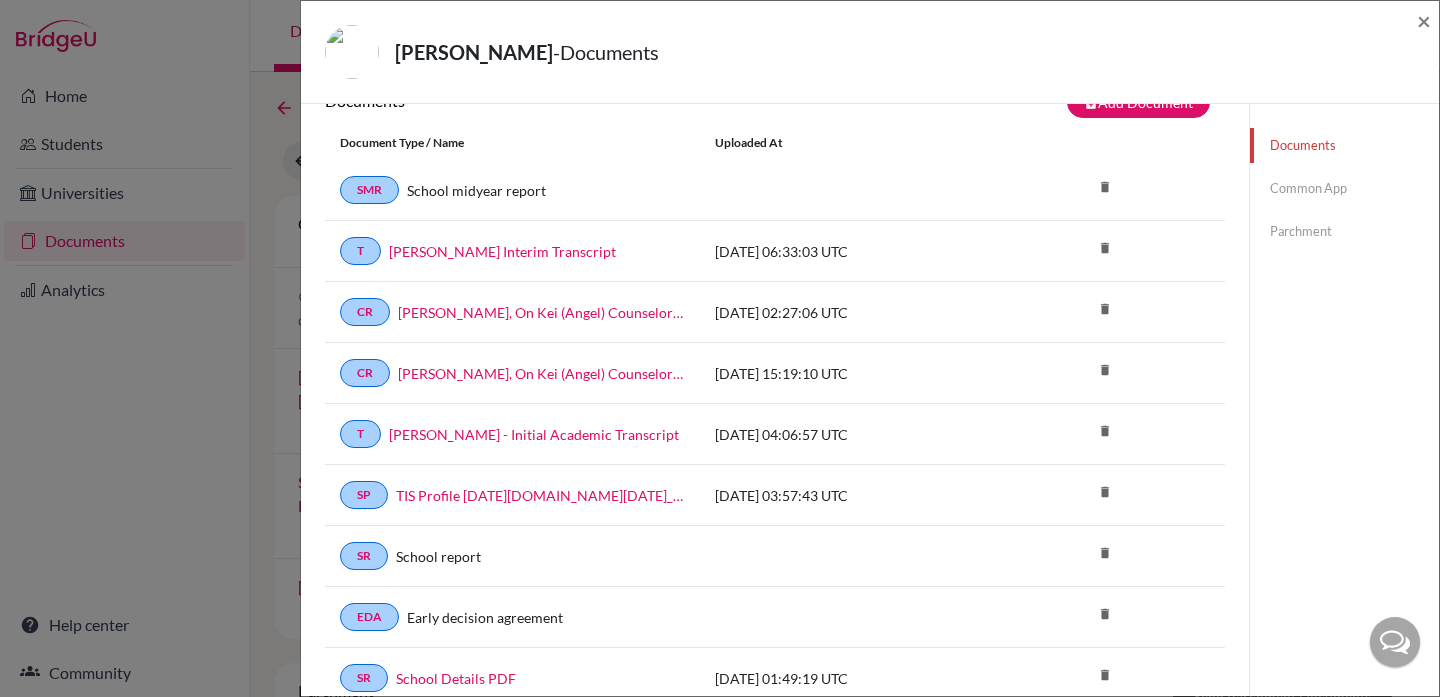 scroll, scrollTop: 0, scrollLeft: 0, axis: both 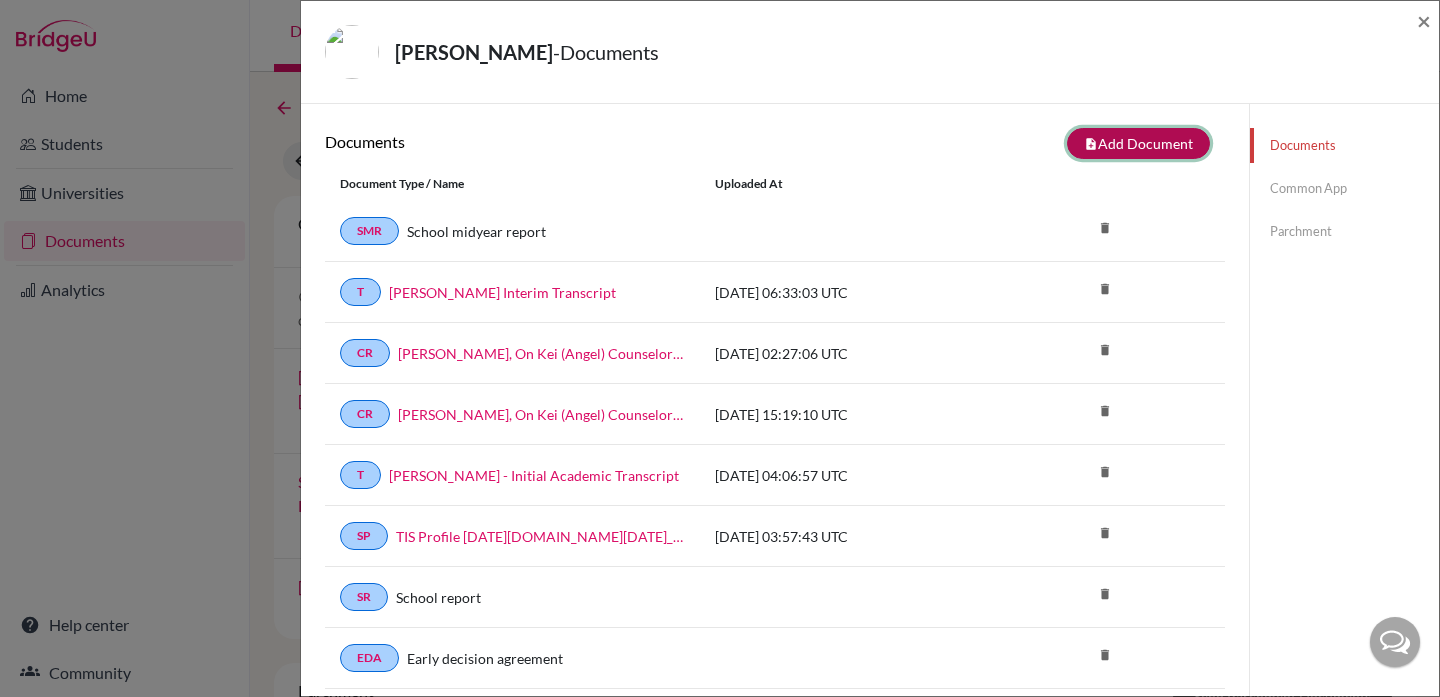 click on "note_add  Add Document" at bounding box center [1138, 143] 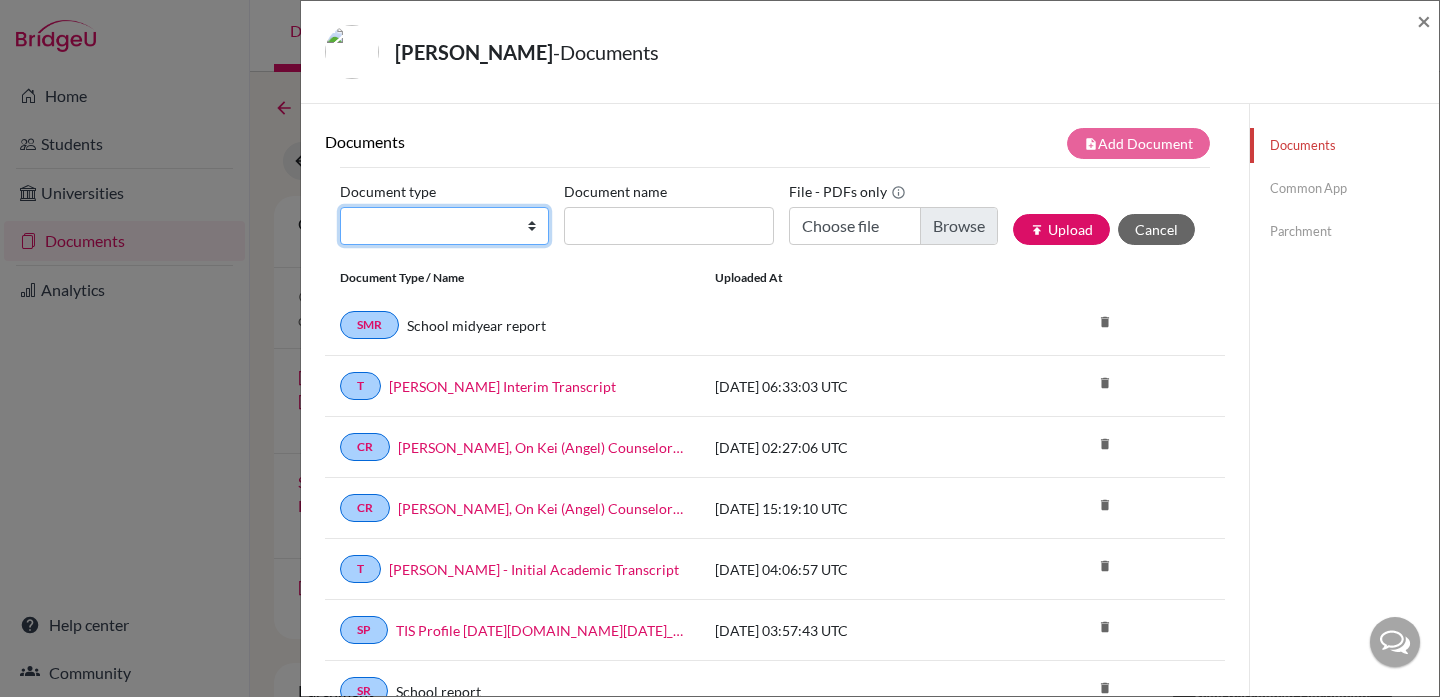 click on "Change explanation for Common App reports Counselor recommendation International official results School profile School report Teacher recommendation Transcript Transcript Courses Other" at bounding box center [444, 226] 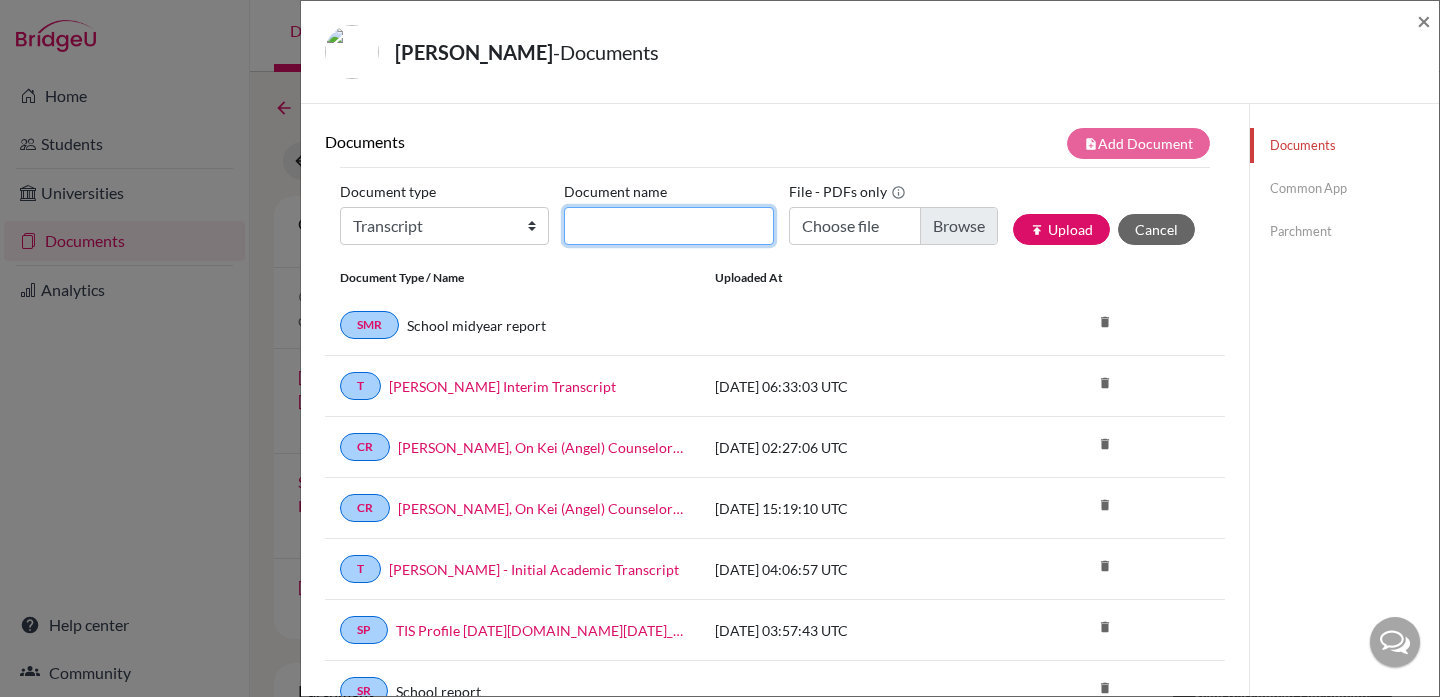 click on "Document name" 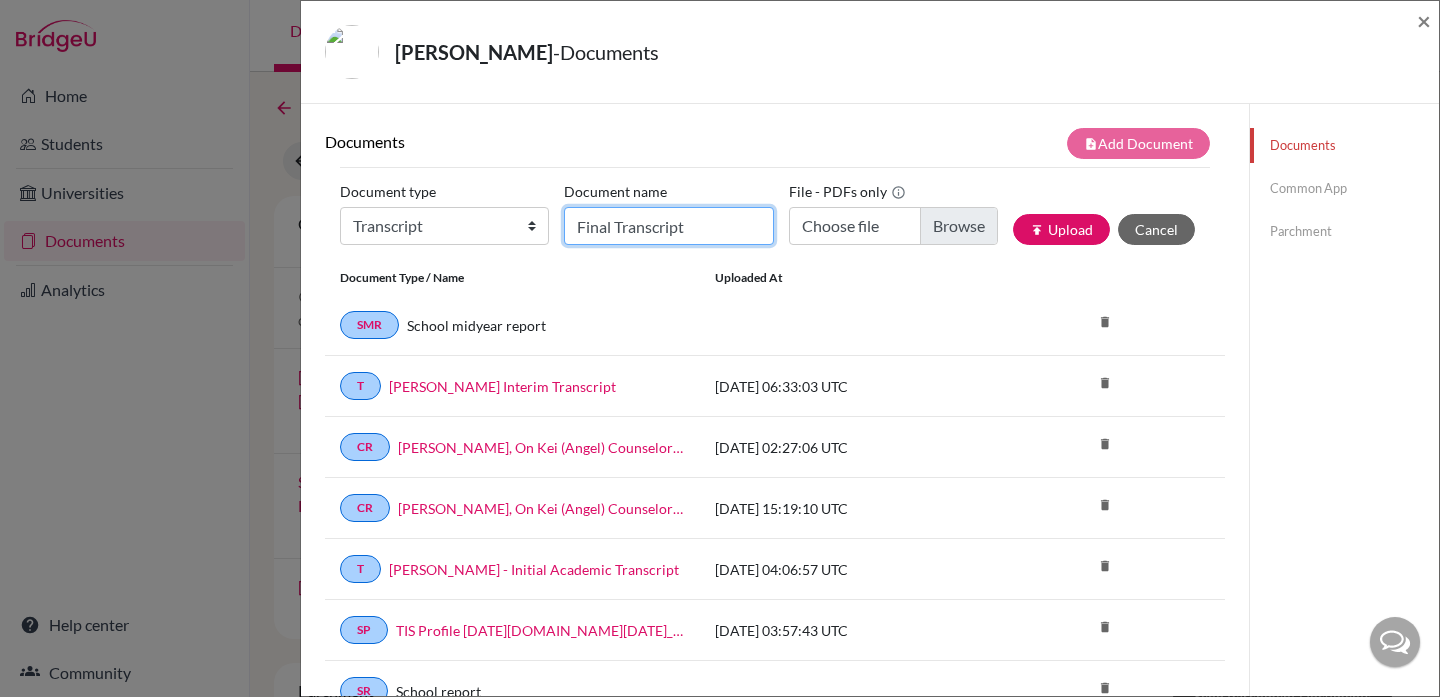 type on "Final Transcript" 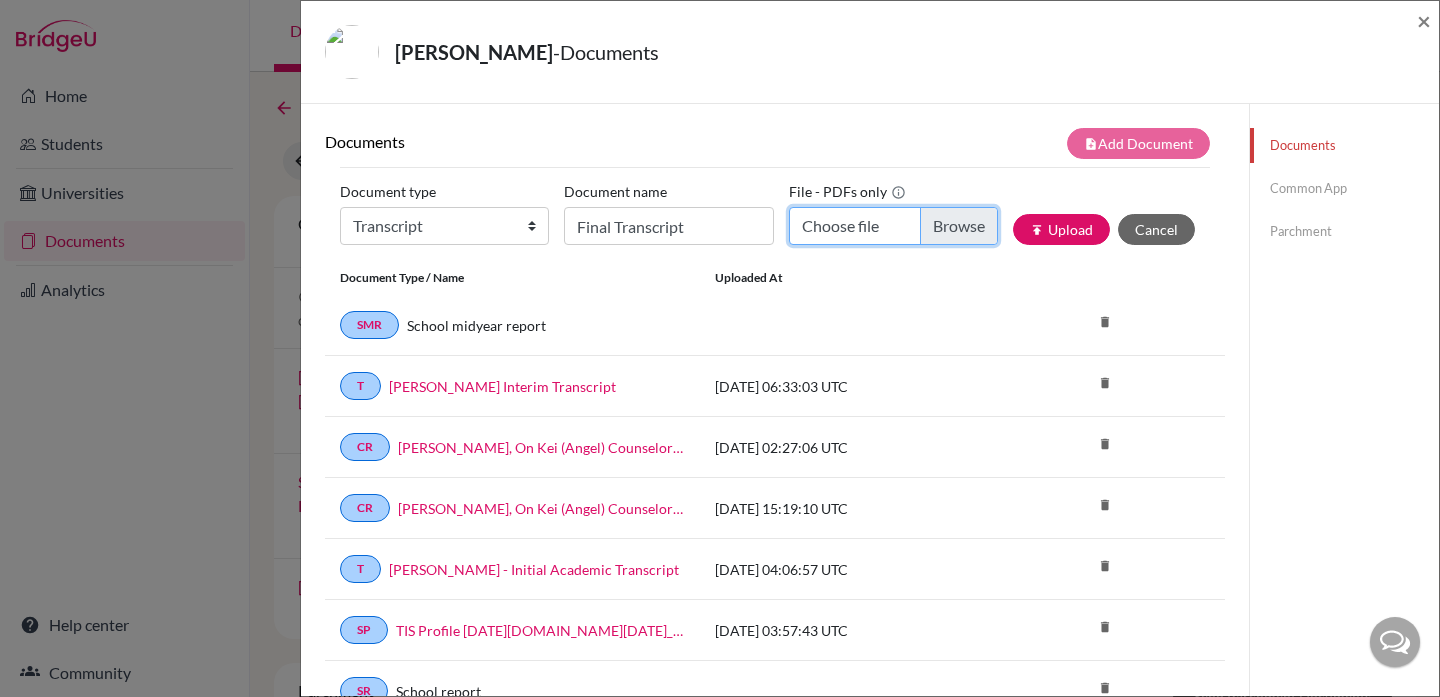 click on "Choose file" at bounding box center (893, 226) 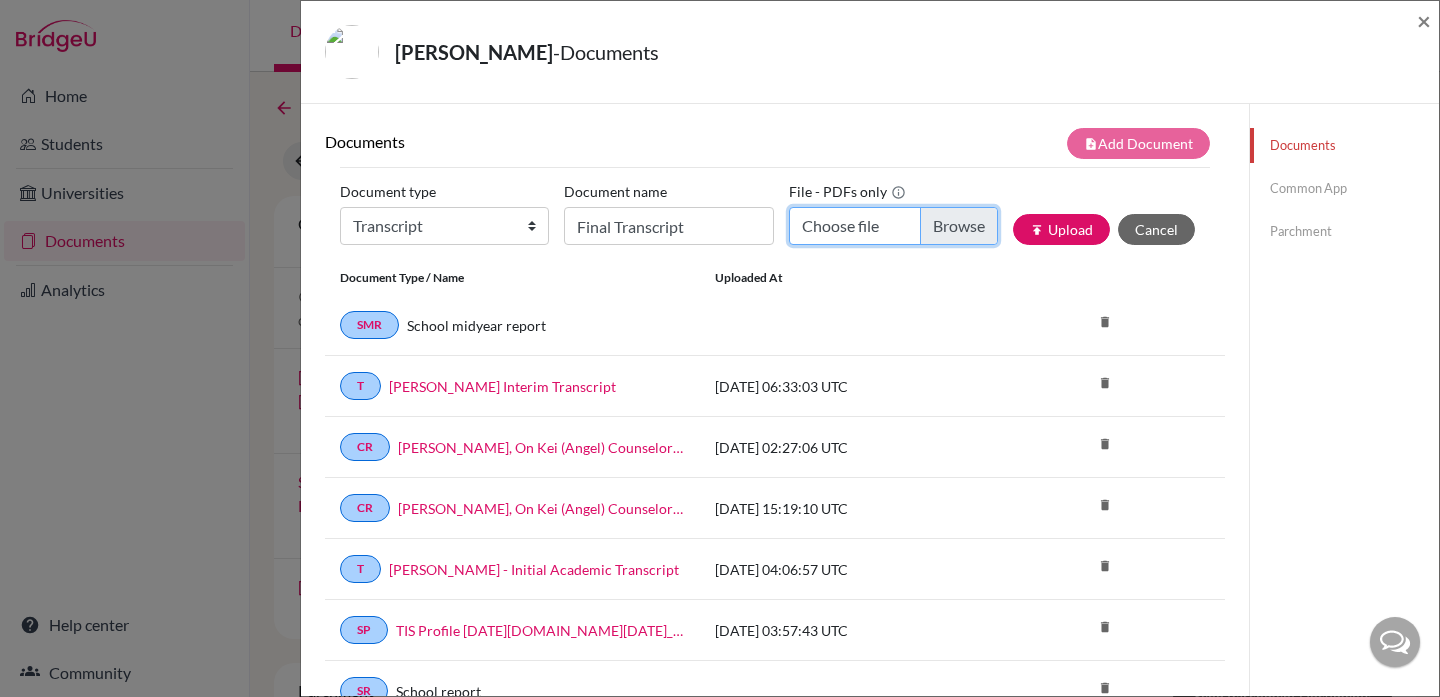 type on "C:\fakepath\Zhang, On Kei Angel final TIS transcript.pdf" 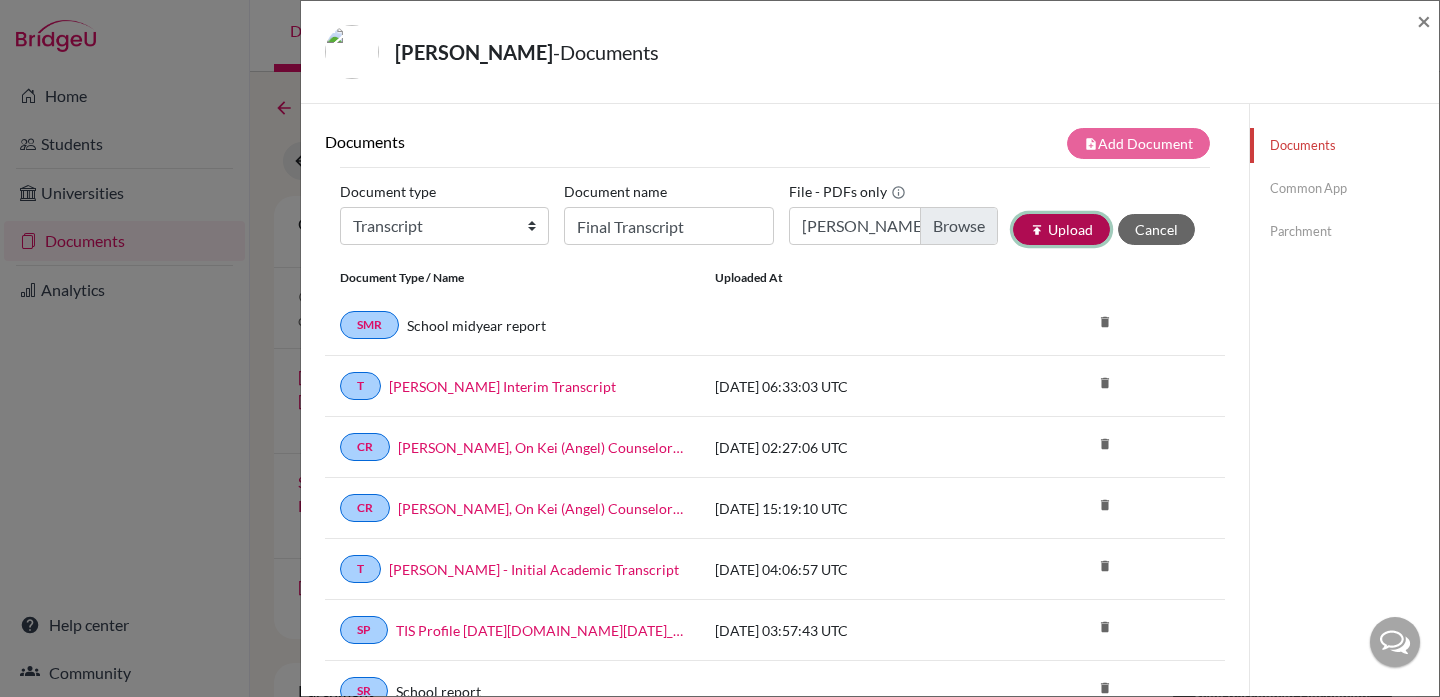 click on "publish  Upload" at bounding box center (1061, 229) 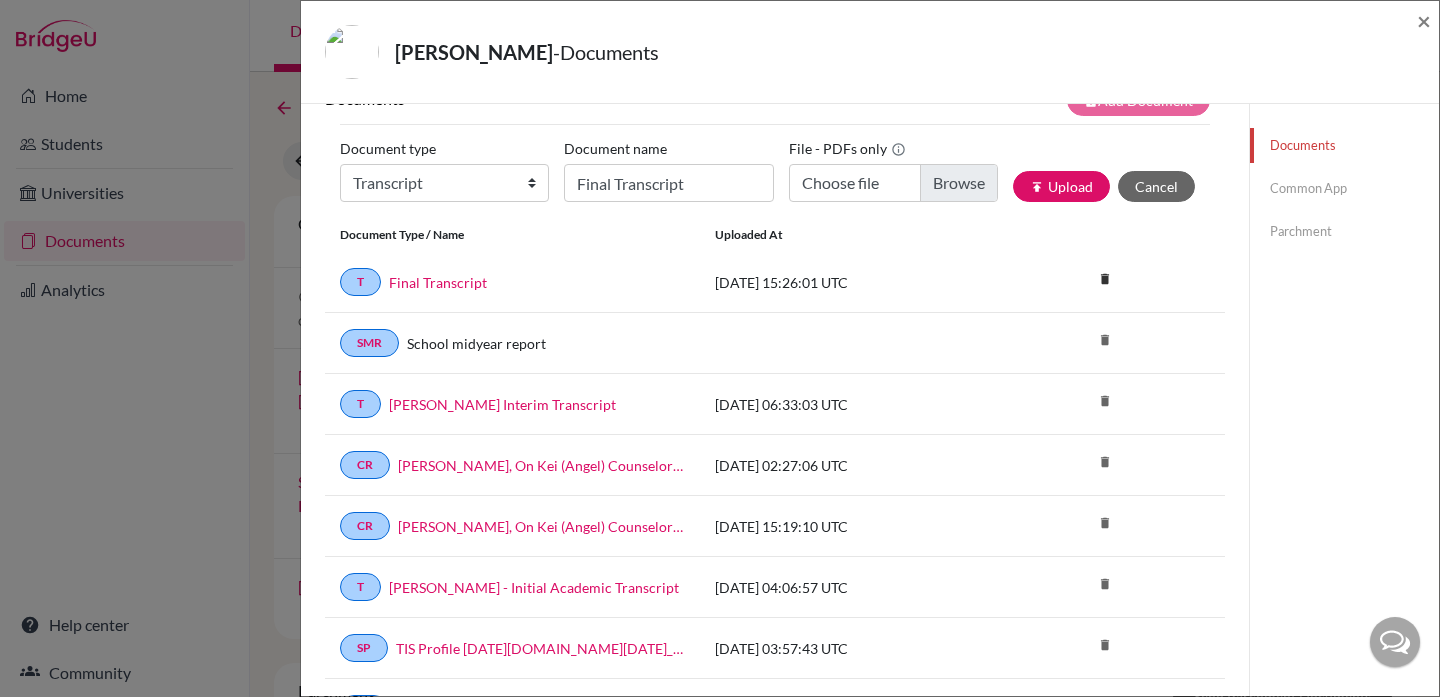 scroll, scrollTop: 48, scrollLeft: 0, axis: vertical 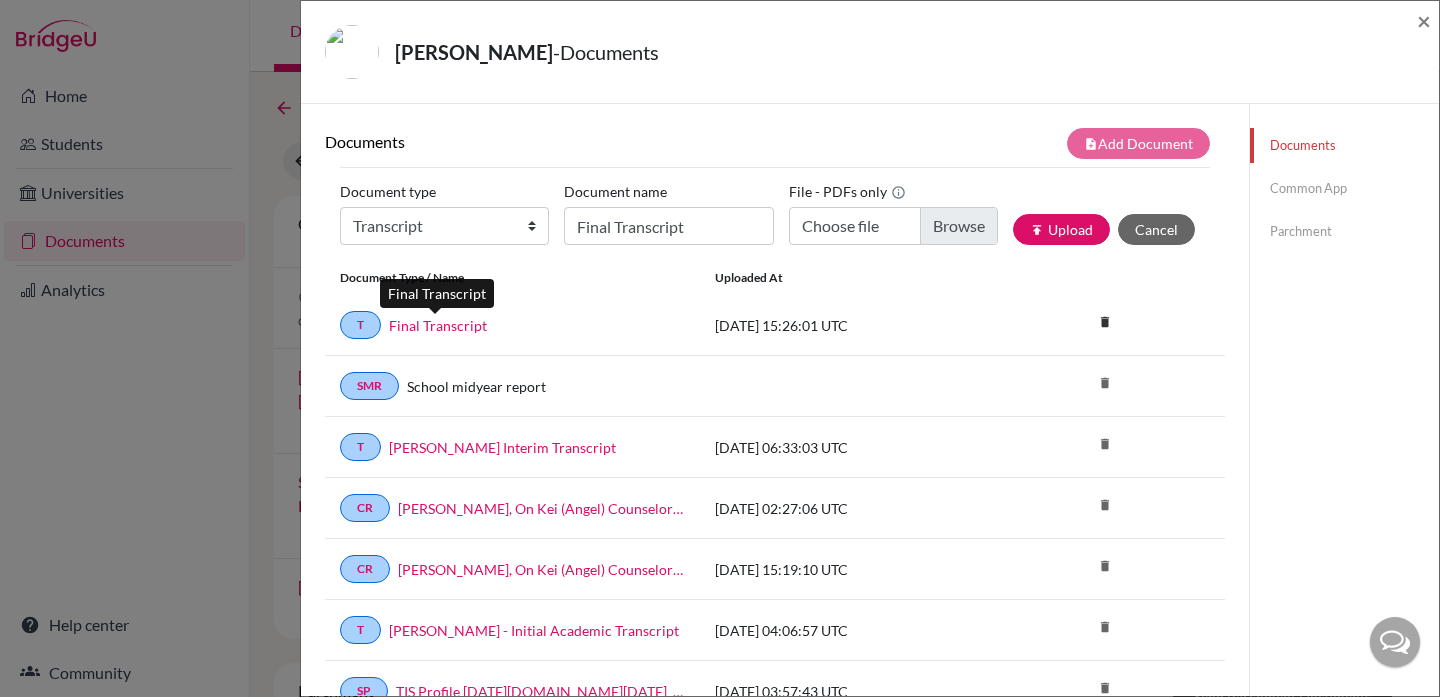 click on "Final Transcript" at bounding box center [438, 325] 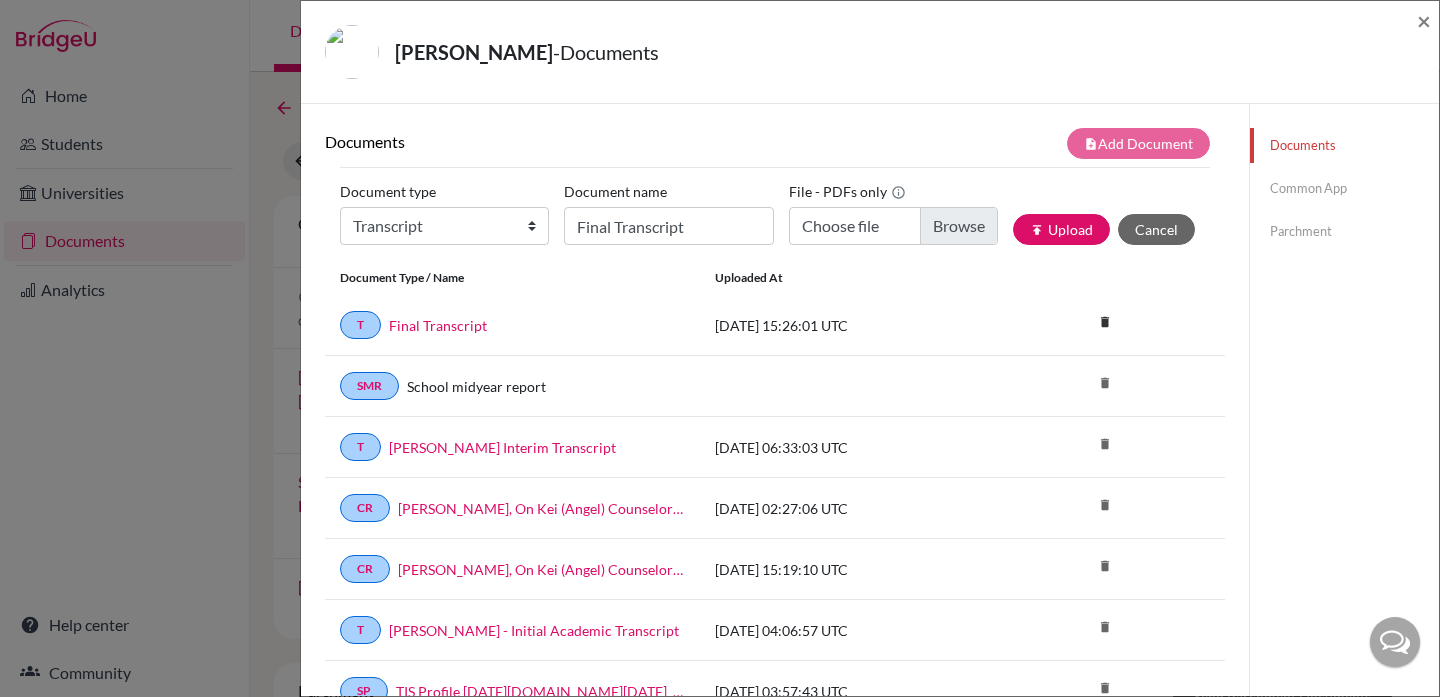 click on "Common App" 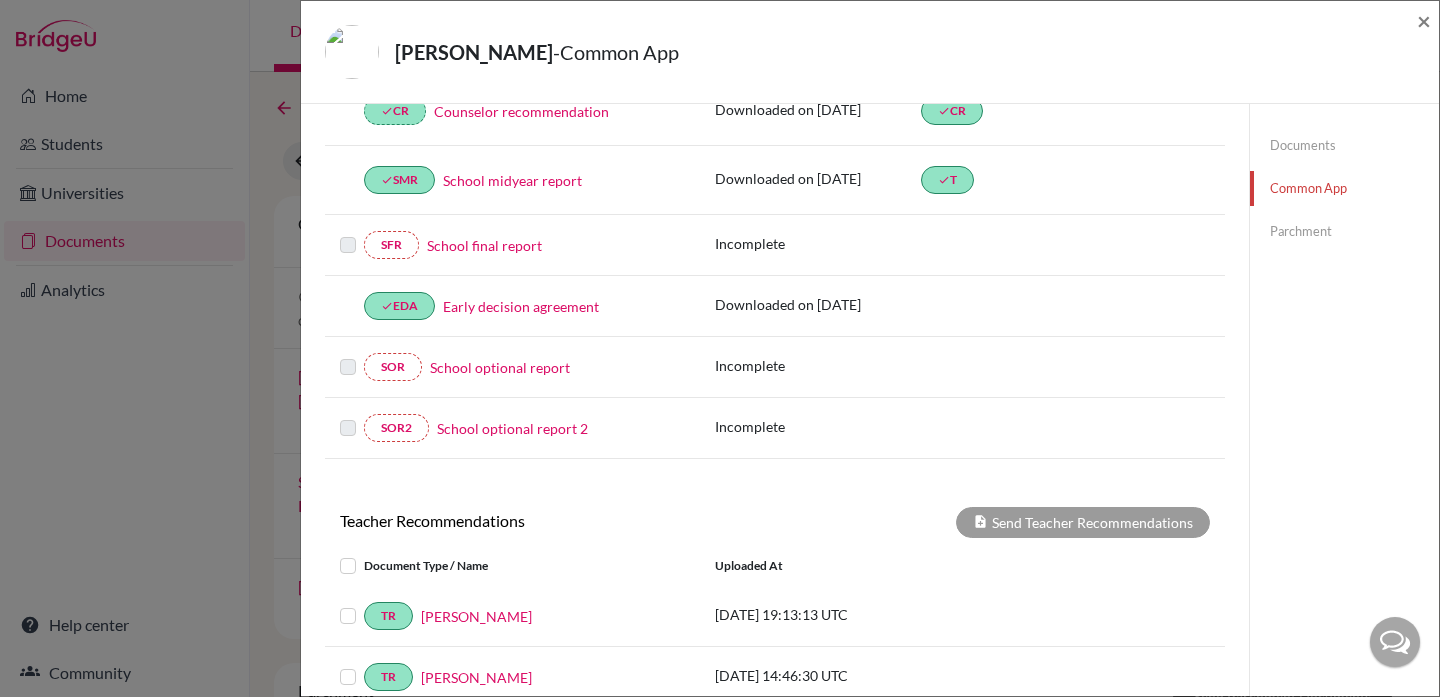 scroll, scrollTop: 371, scrollLeft: 0, axis: vertical 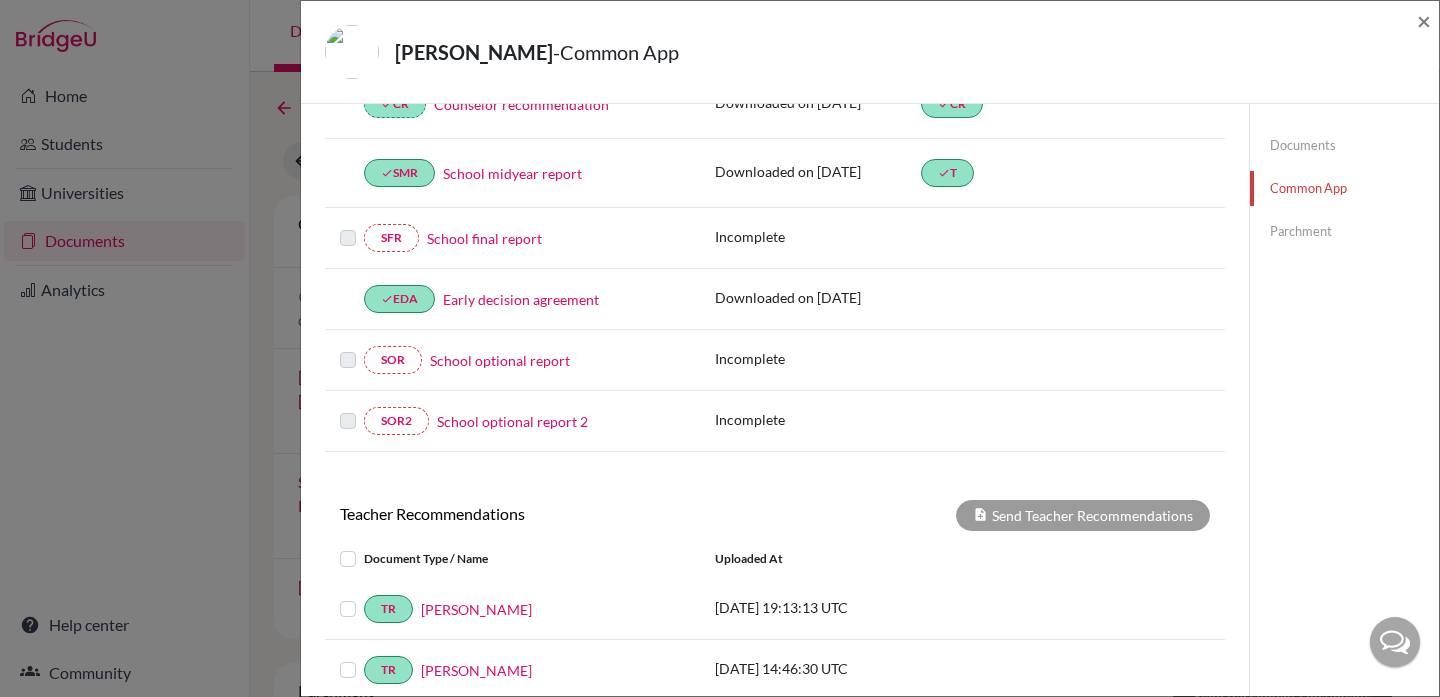 click on "School final report" at bounding box center (484, 238) 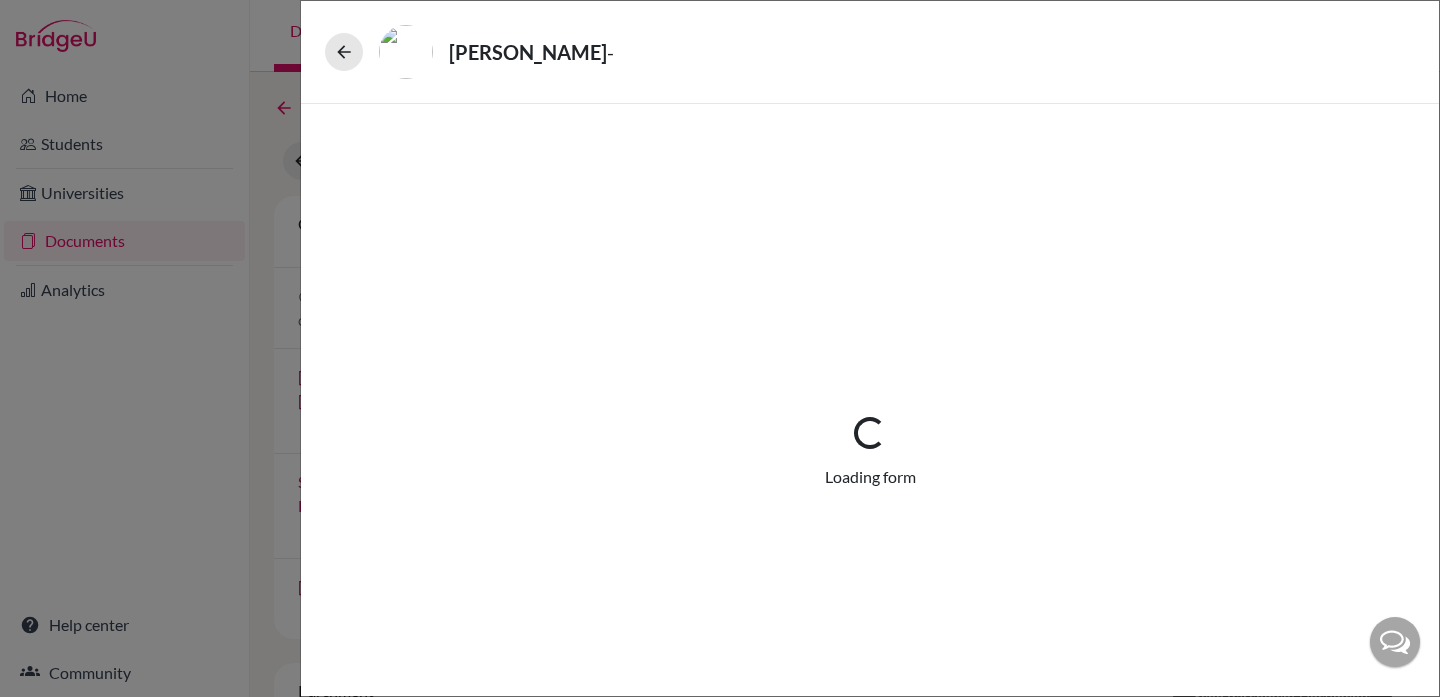 select on "2" 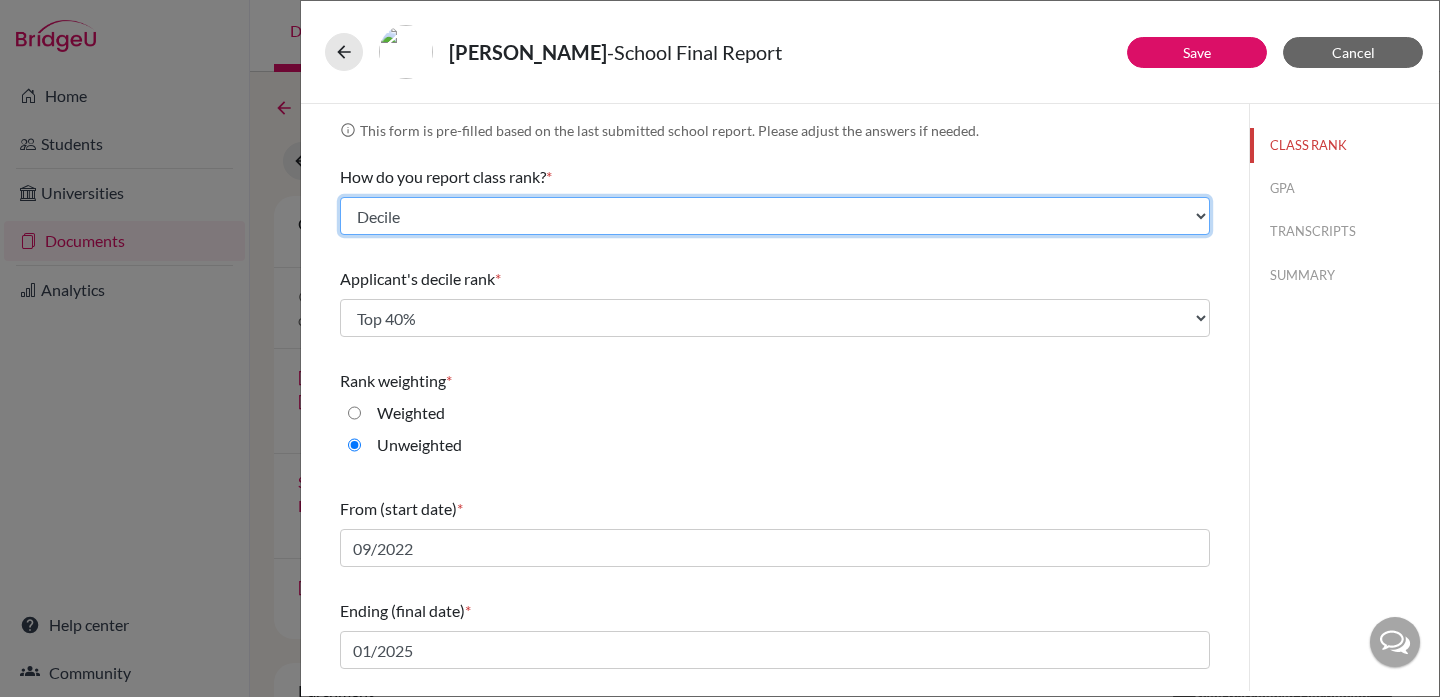 click on "Select... Exact Decile Quintile Quartile None" 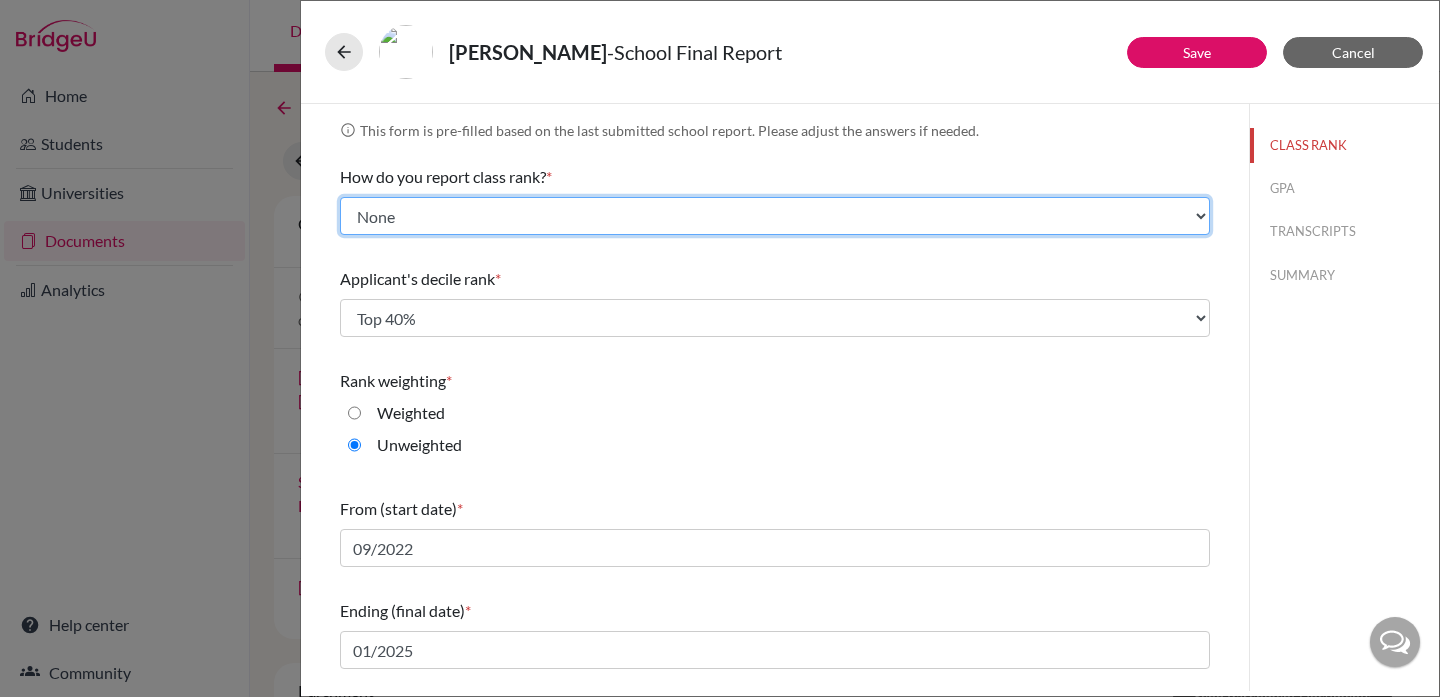 type 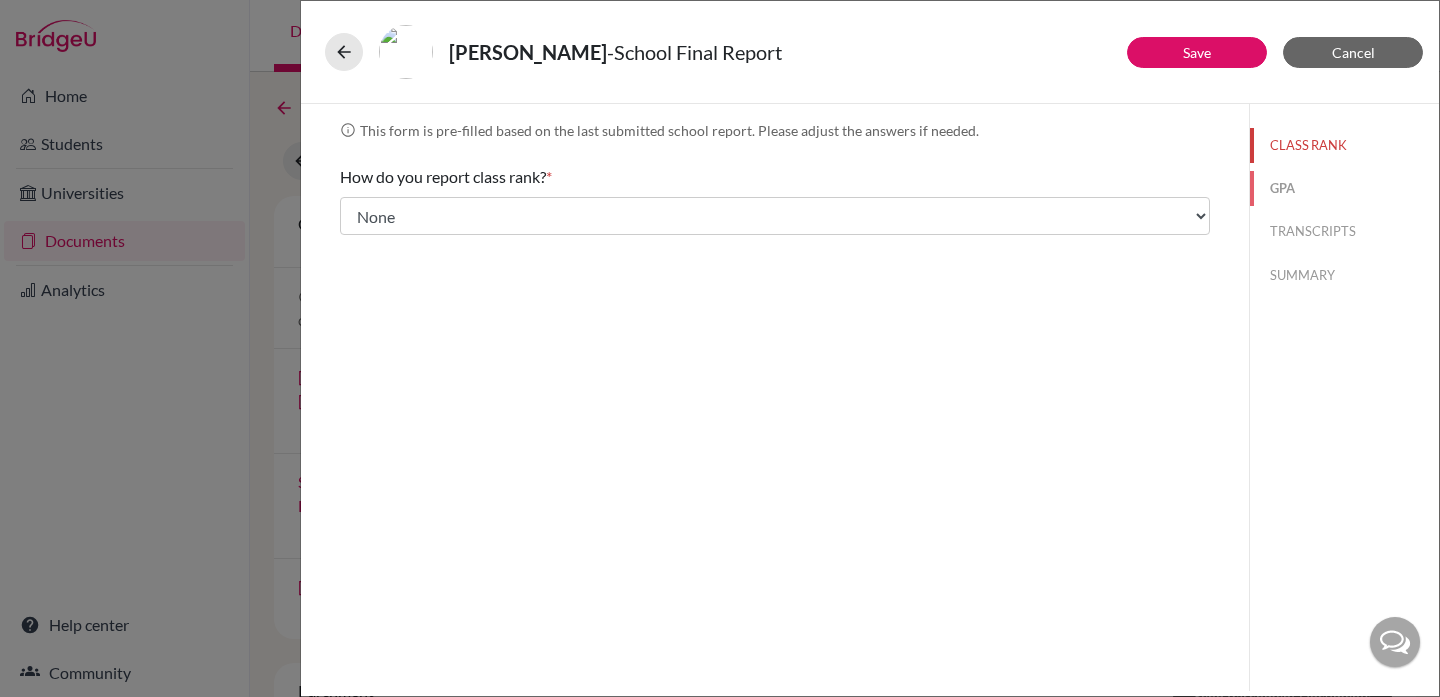 click on "GPA" at bounding box center (1344, 188) 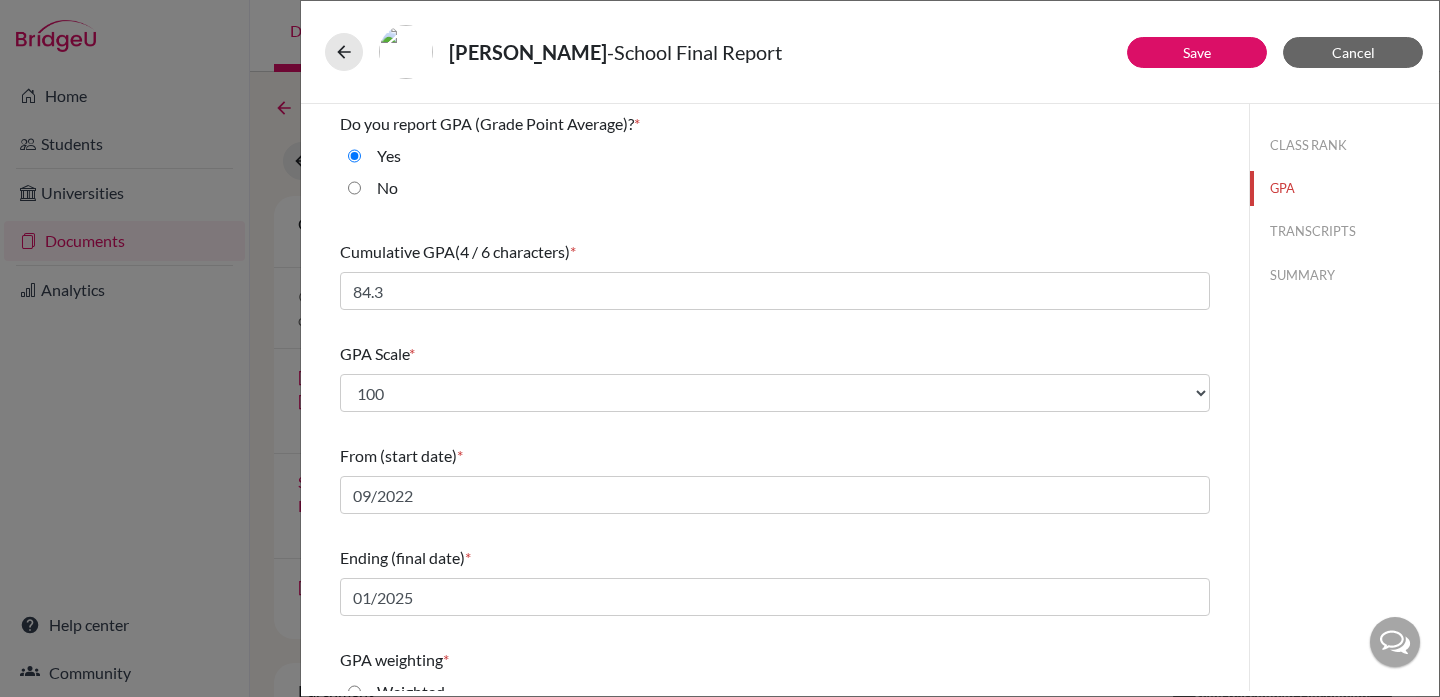 click on "No" at bounding box center (354, 188) 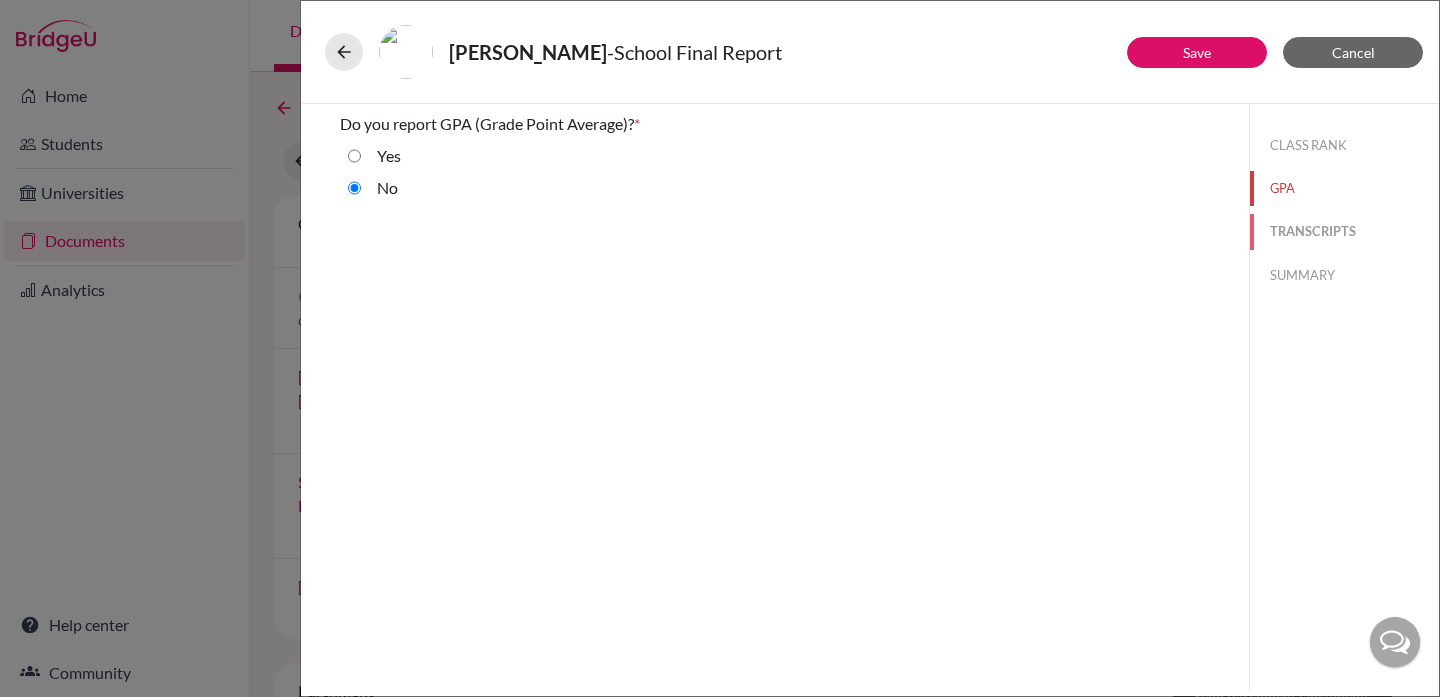 click on "TRANSCRIPTS" at bounding box center (1344, 231) 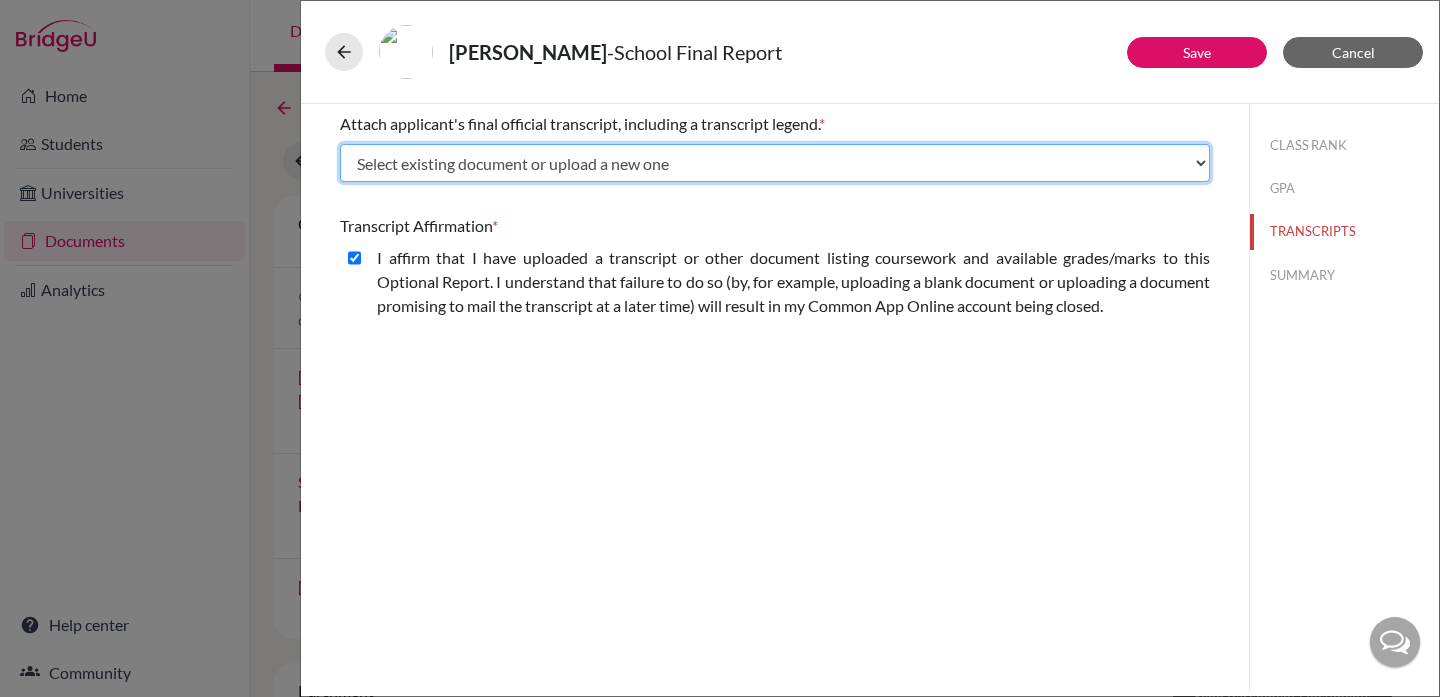 click on "Select existing document or upload a new one Zhang, Angel - Initial Academic Transcript Zhang, Angel Interim Transcript Final Transcript Upload New File" 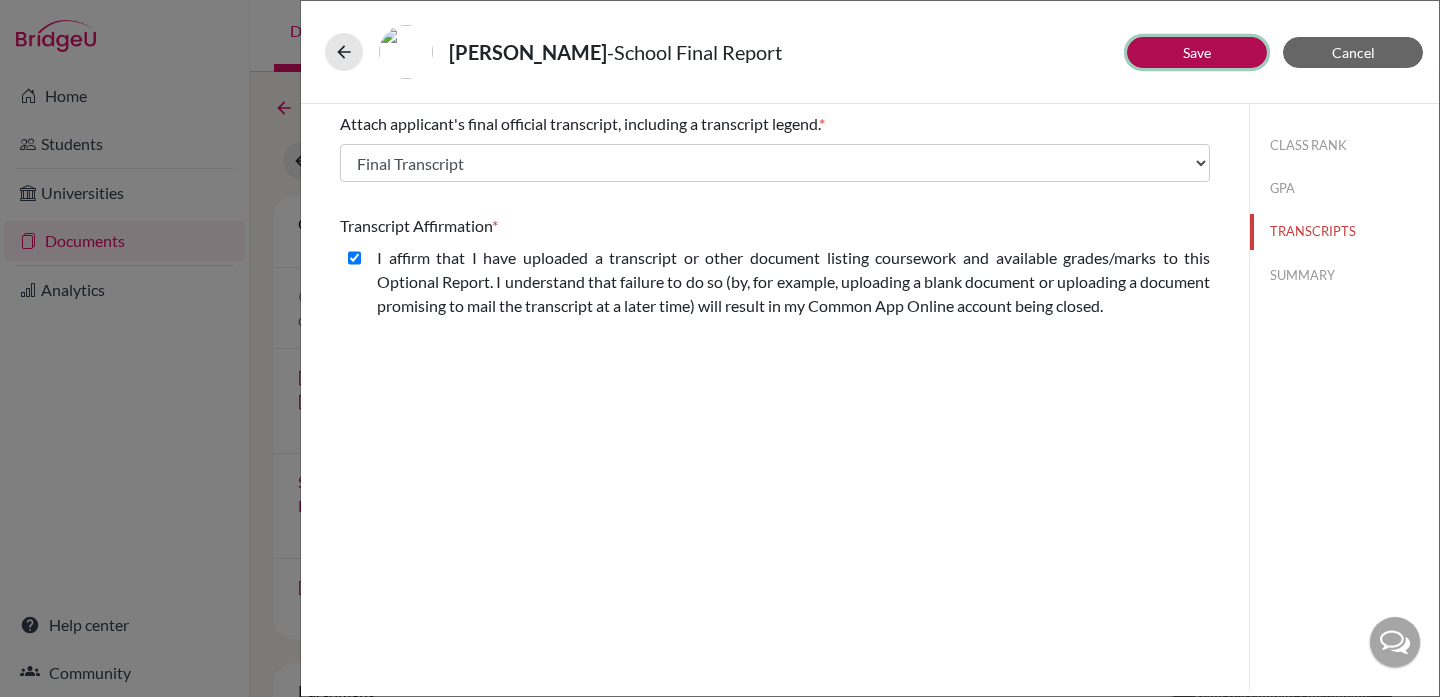 click on "Save" at bounding box center [1197, 52] 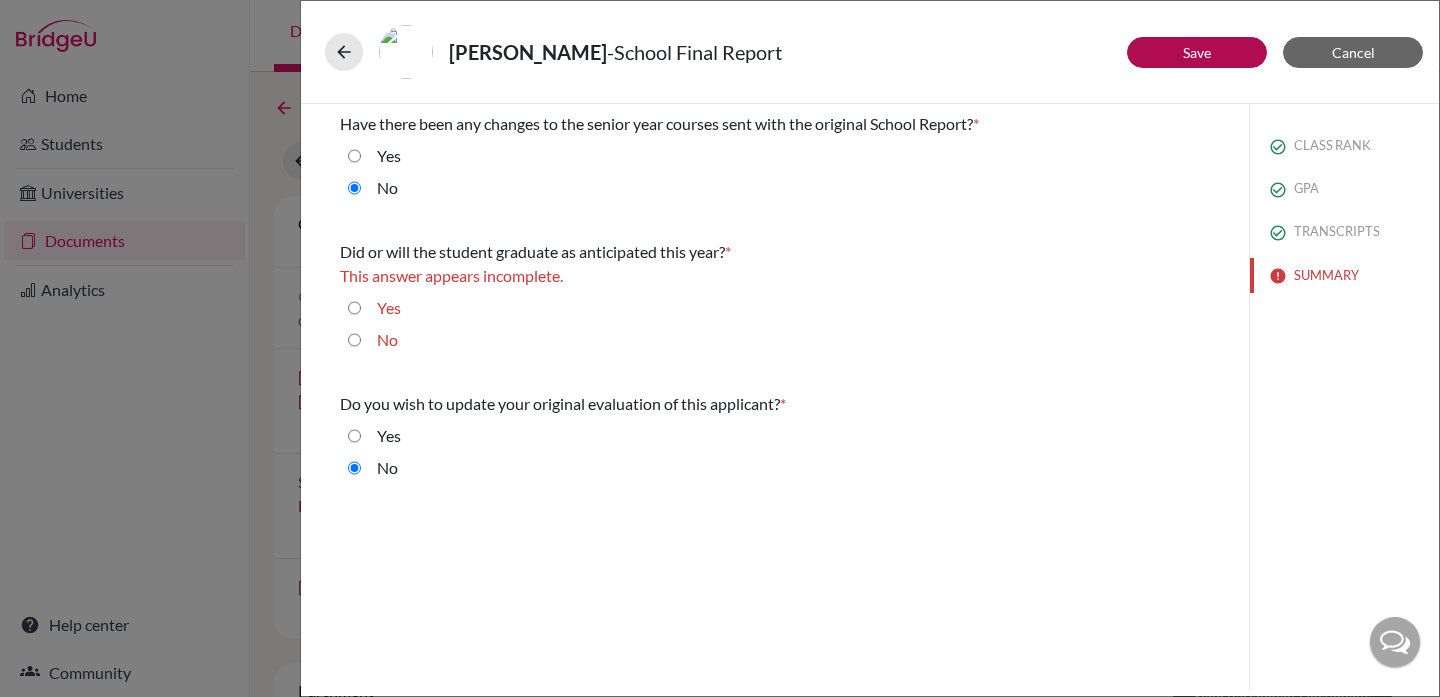 click on "Yes" at bounding box center [354, 308] 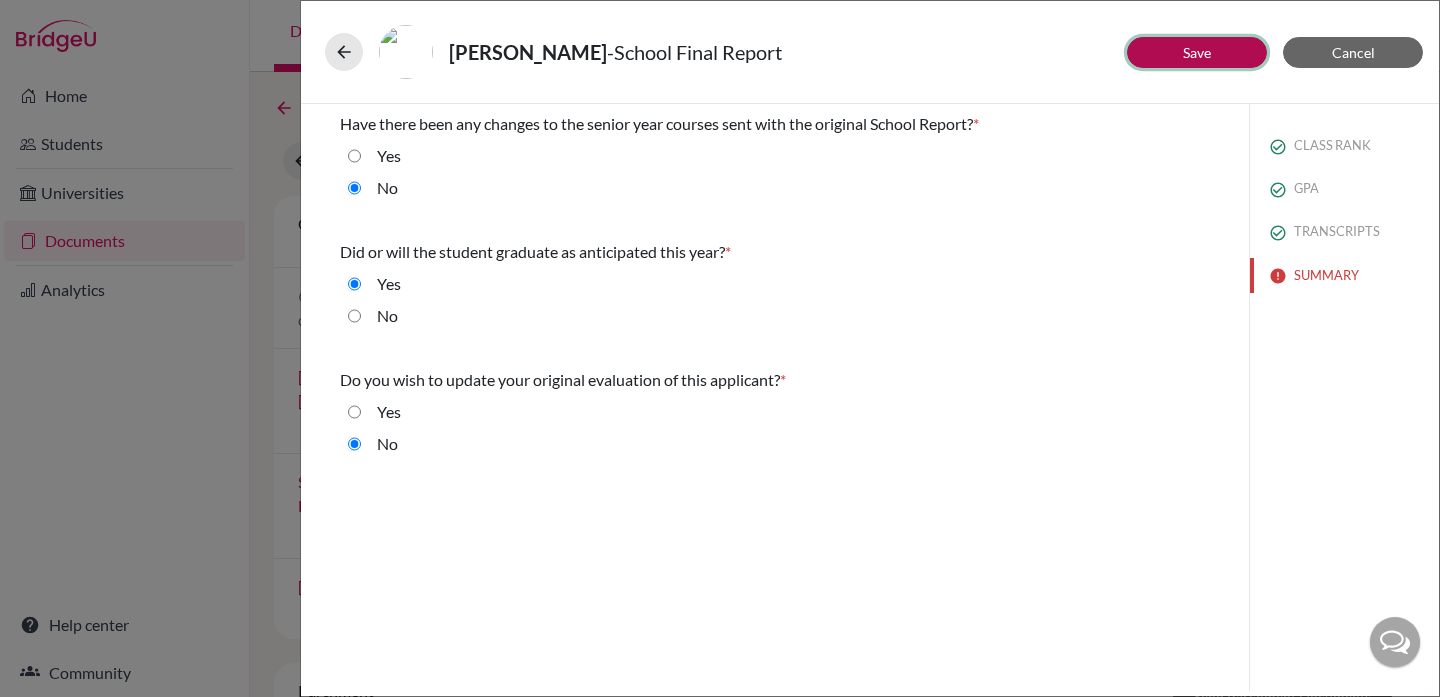 click on "Save" at bounding box center (1197, 52) 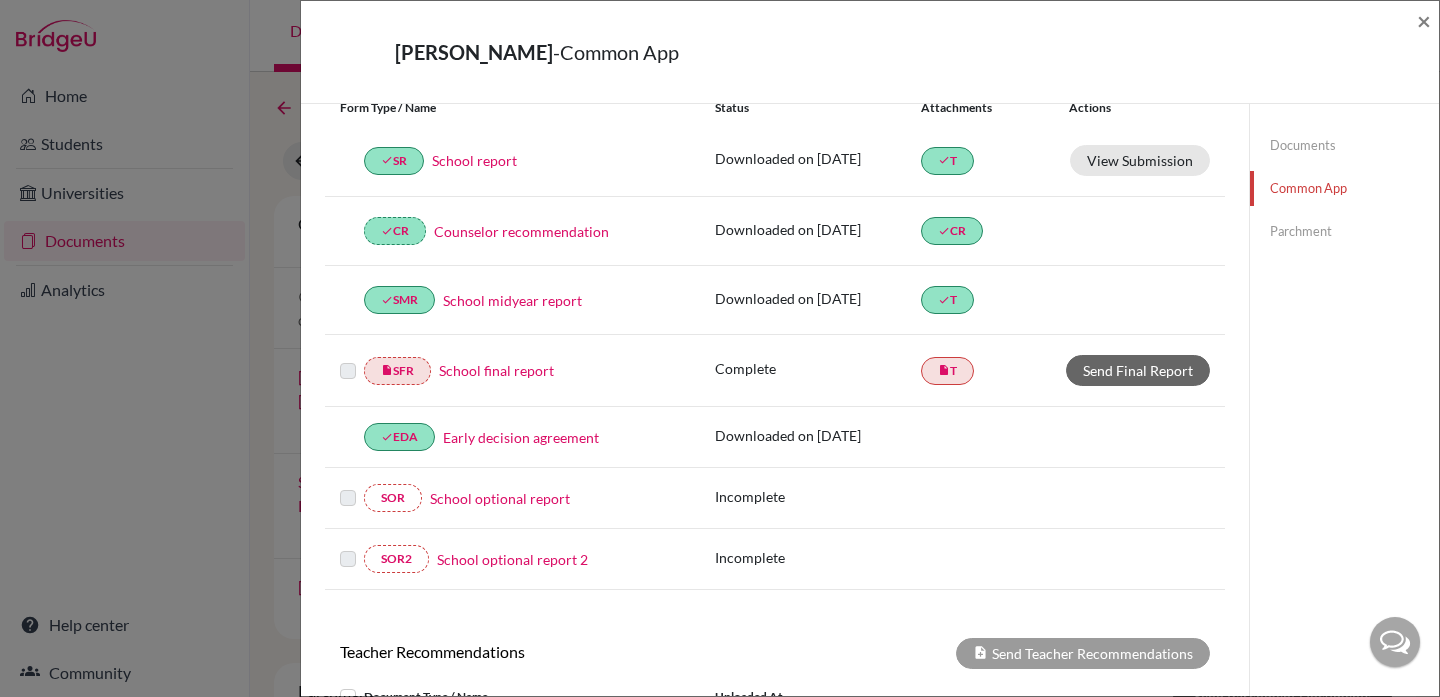scroll, scrollTop: 272, scrollLeft: 0, axis: vertical 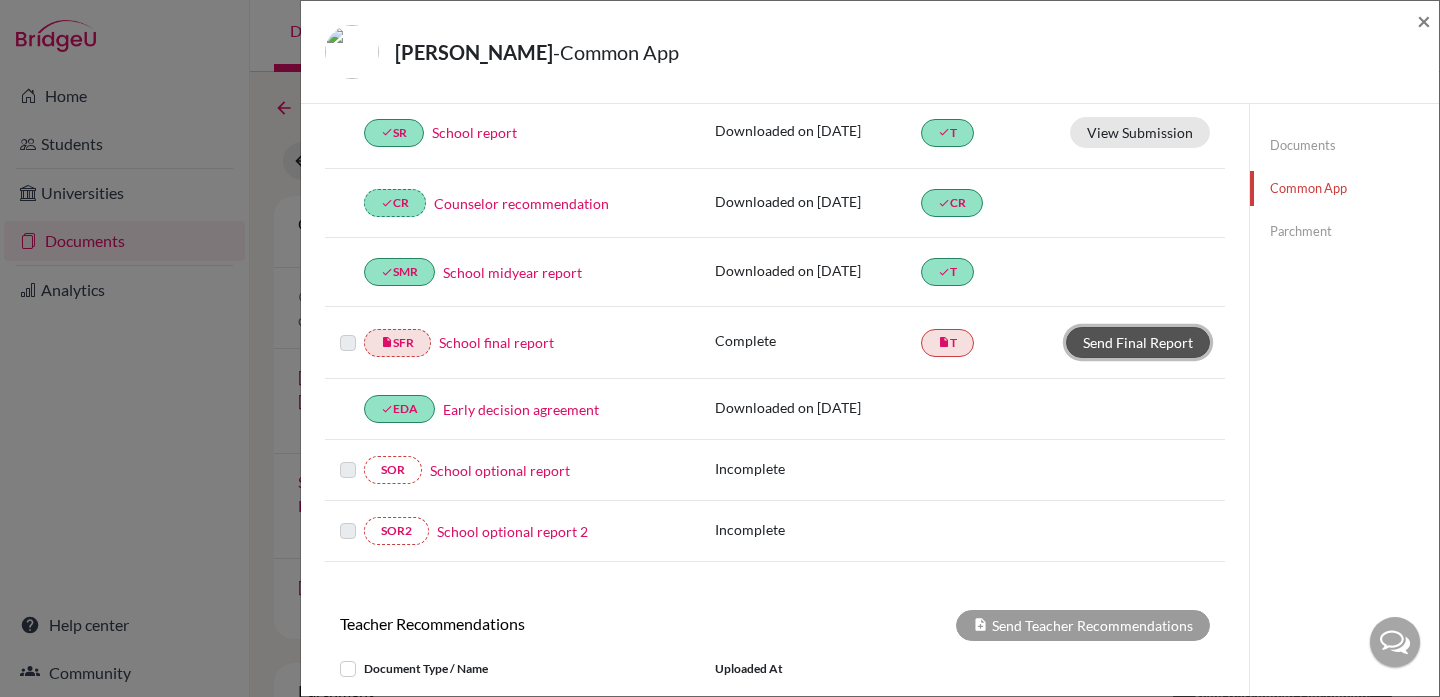 click on "Send Final Report" at bounding box center [1138, 342] 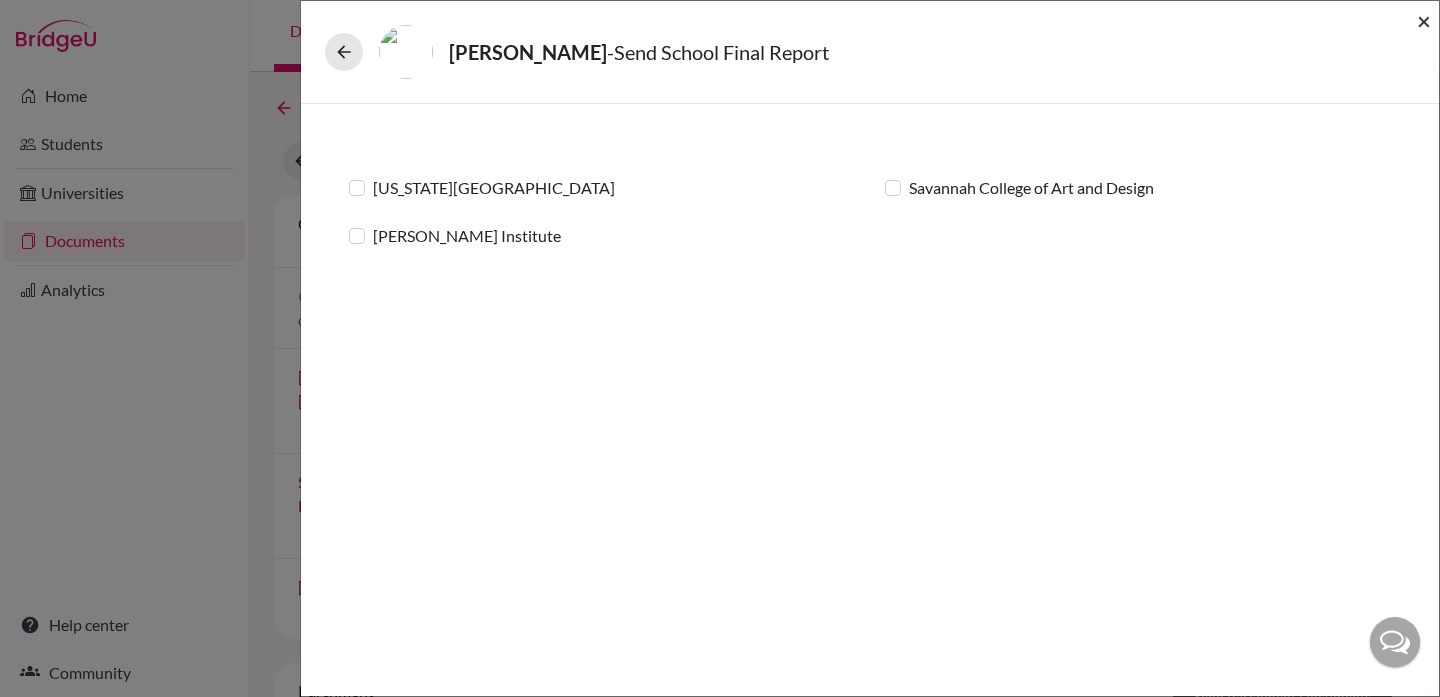 click on "×" at bounding box center (1424, 20) 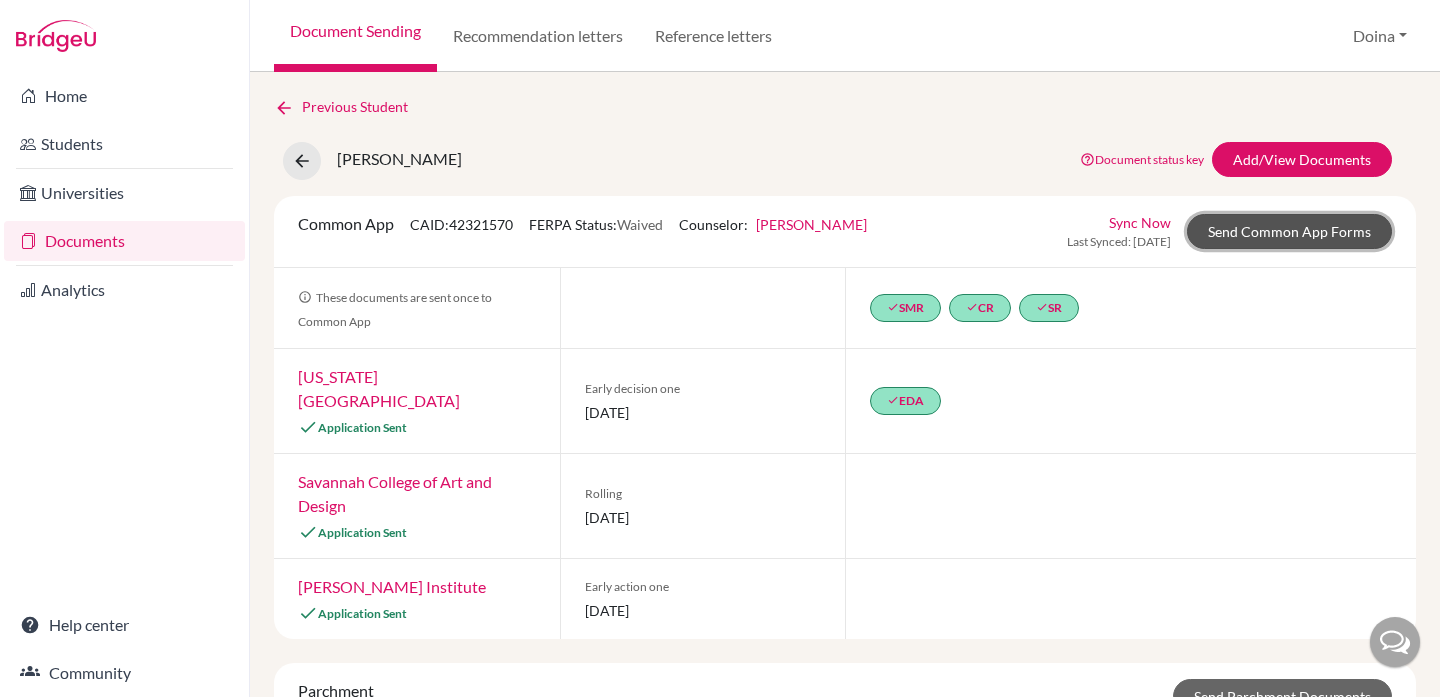 click on "Send Common App Forms" at bounding box center (1289, 231) 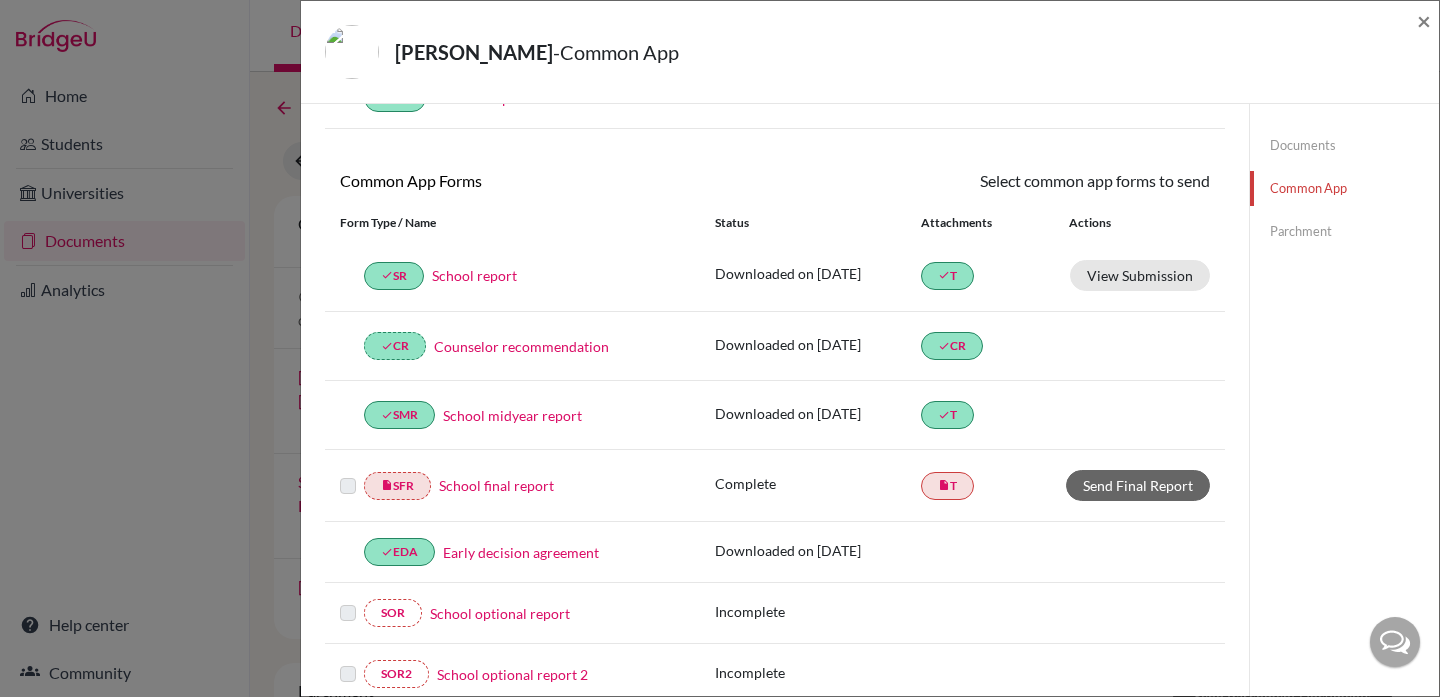 scroll, scrollTop: 255, scrollLeft: 0, axis: vertical 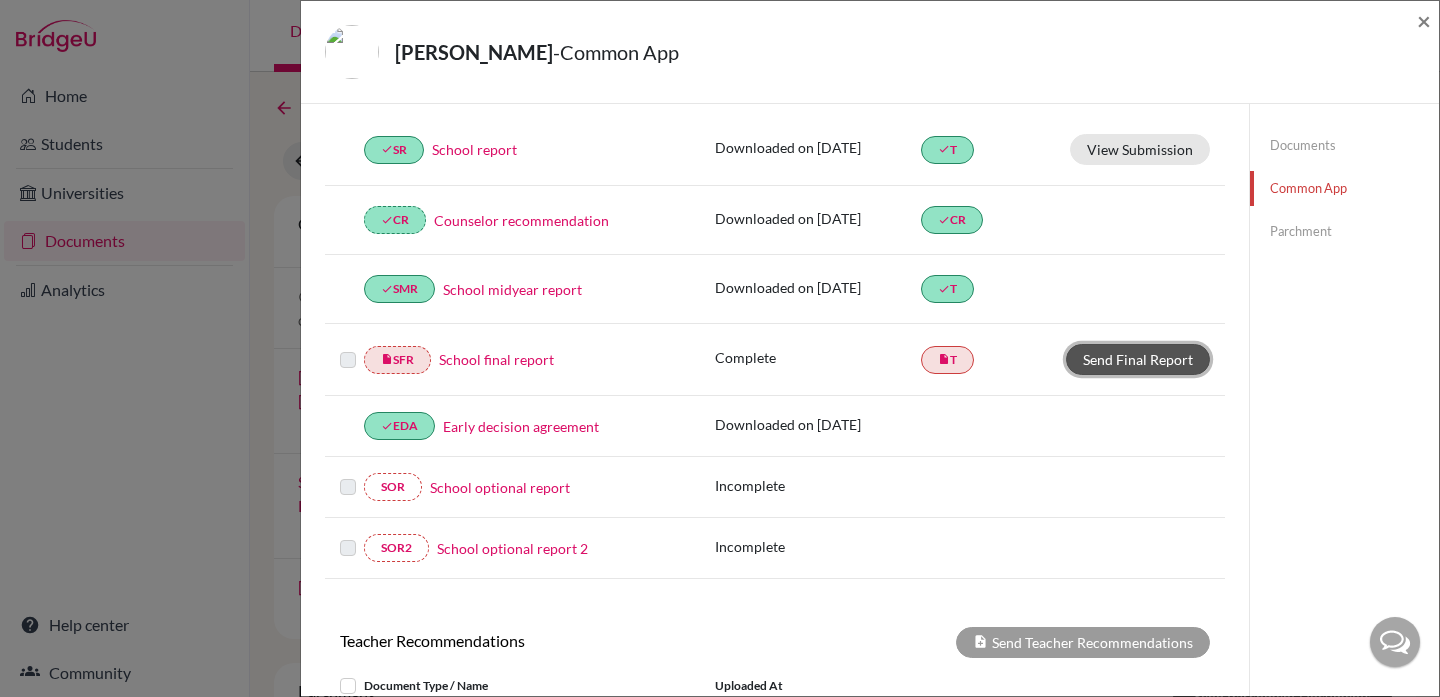 click on "Send Final Report" at bounding box center (1138, 359) 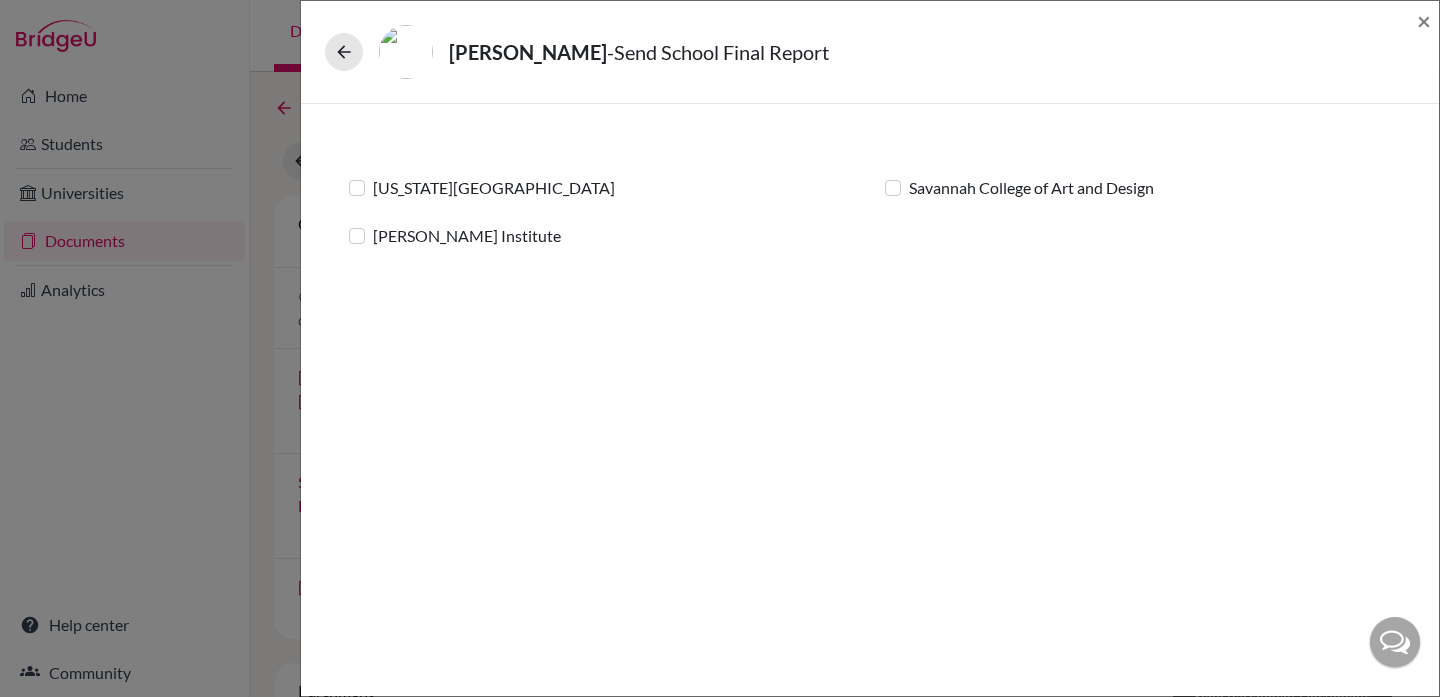 click on "Rhode Island School of Design" at bounding box center [494, 188] 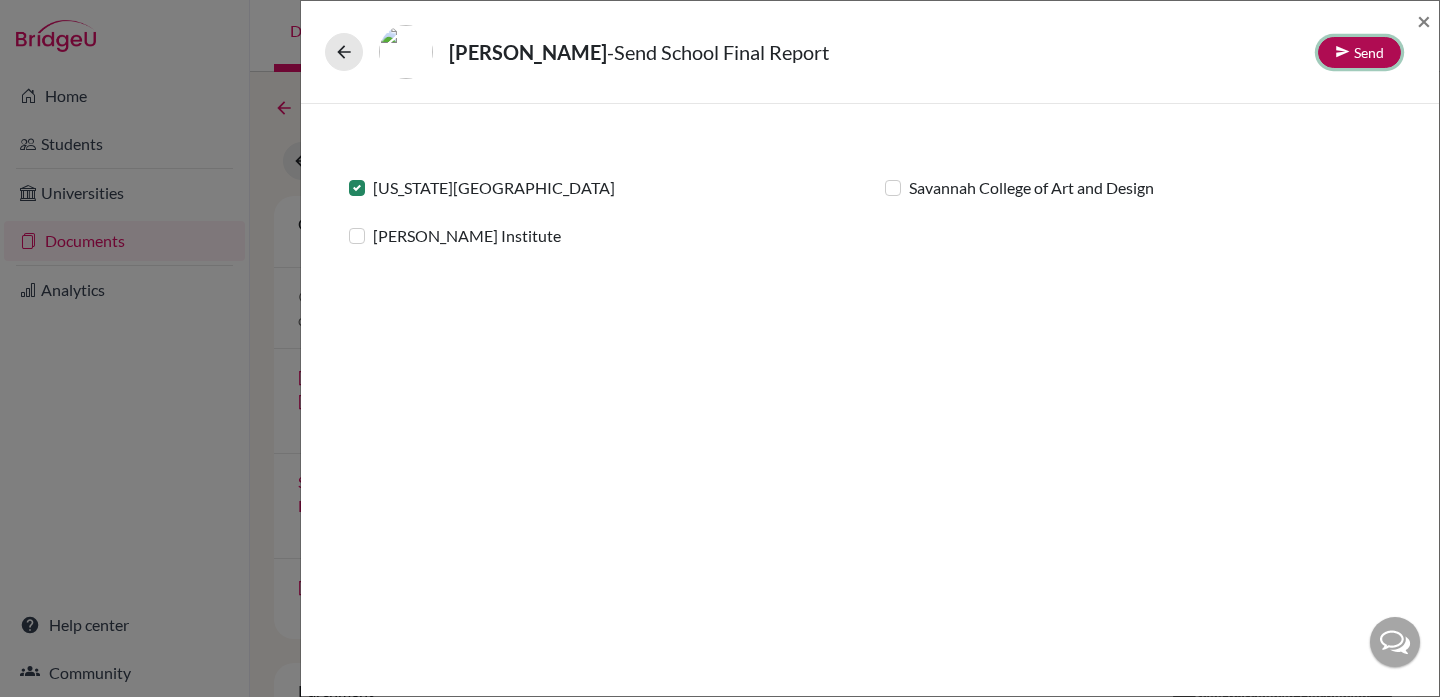 click on "Send" 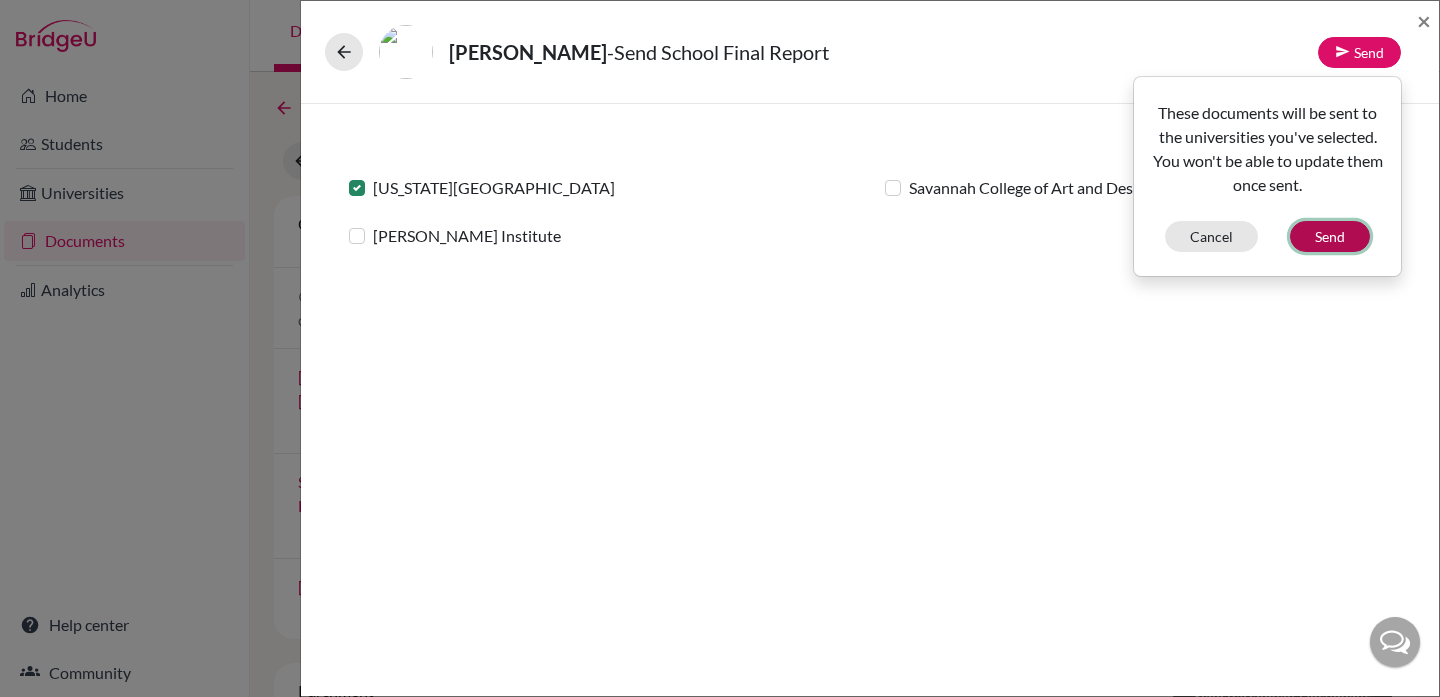 click on "Send" at bounding box center [1330, 236] 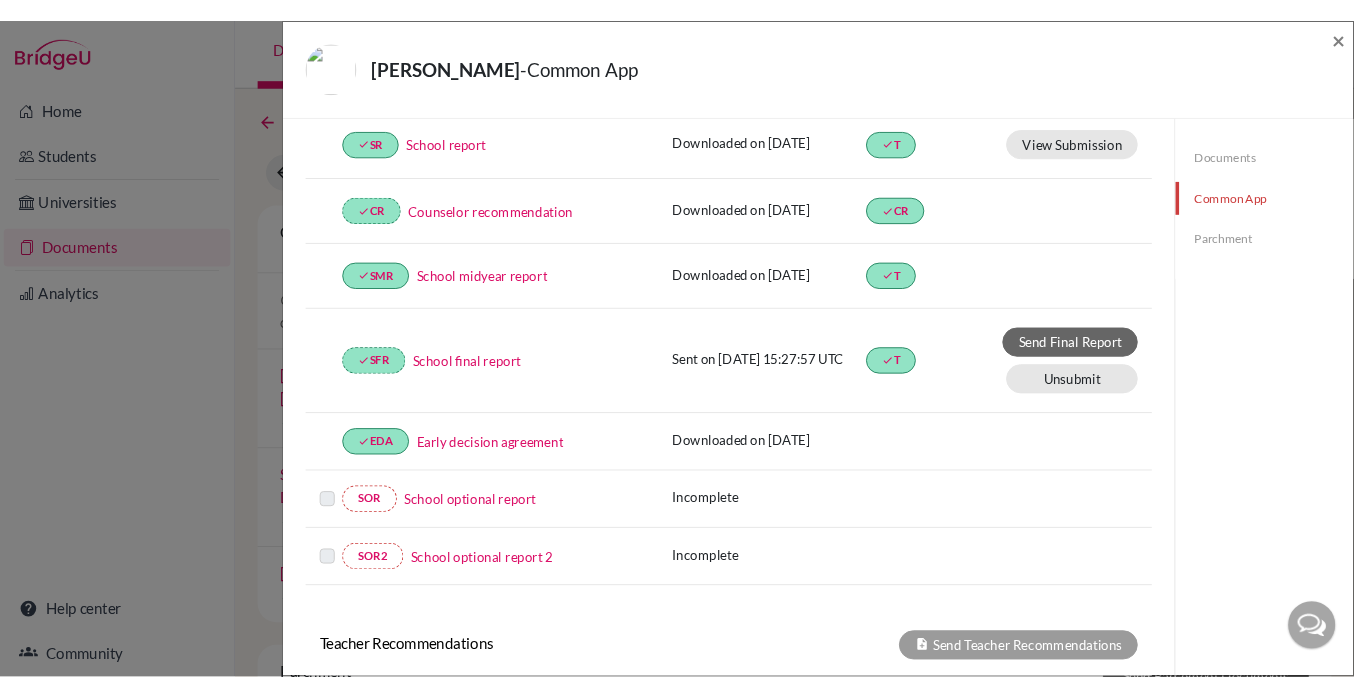 scroll, scrollTop: 0, scrollLeft: 0, axis: both 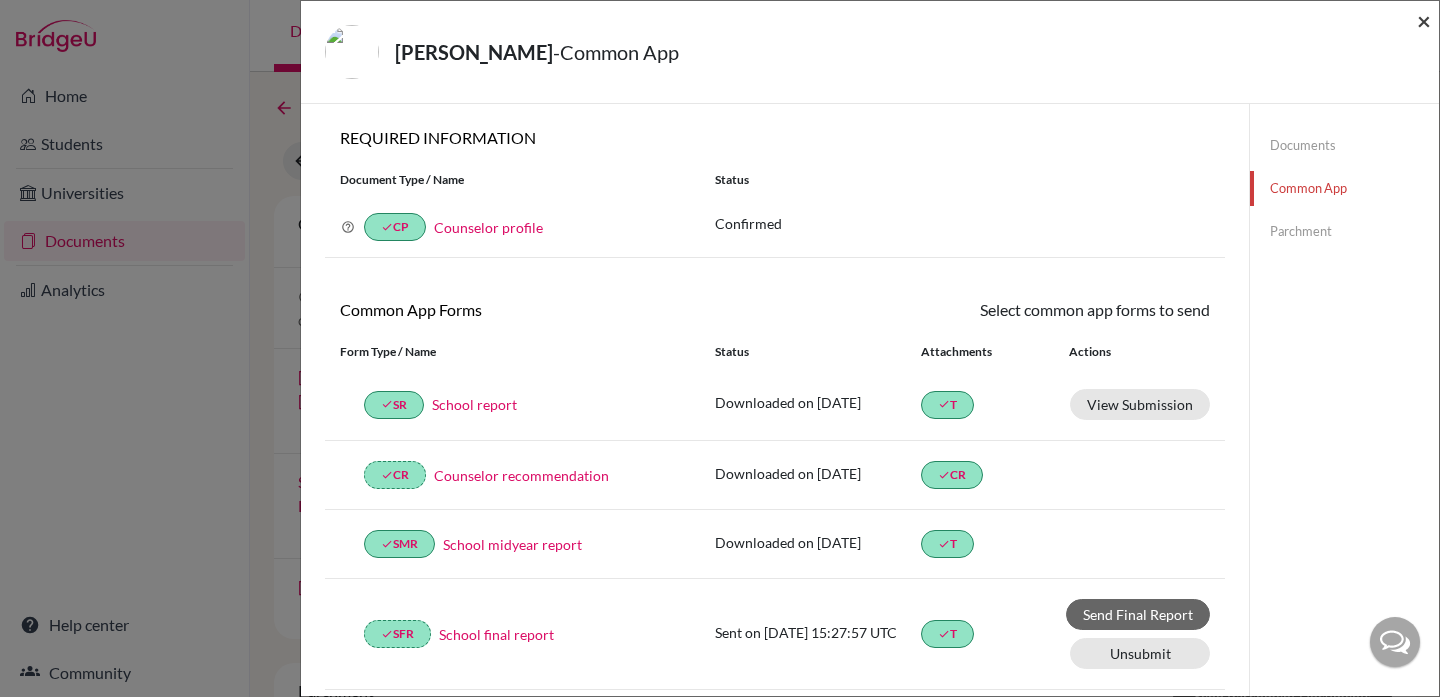 click on "×" at bounding box center [1424, 20] 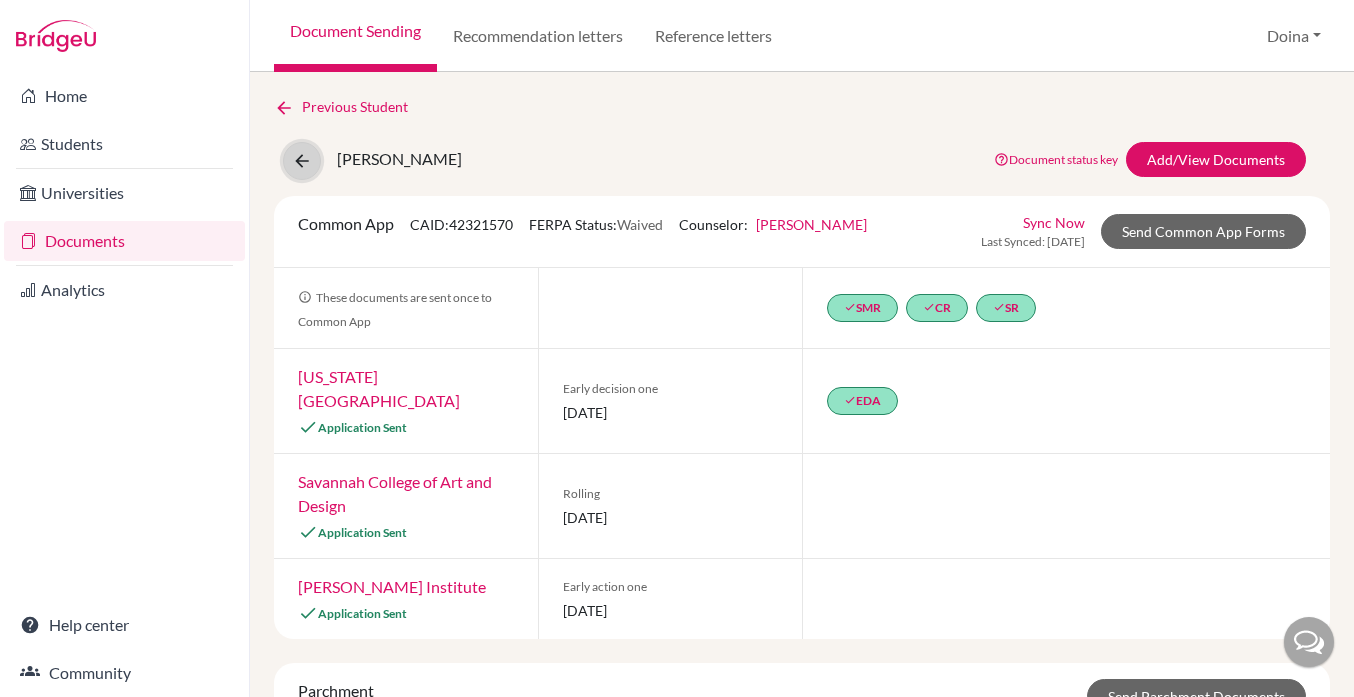 click at bounding box center (302, 161) 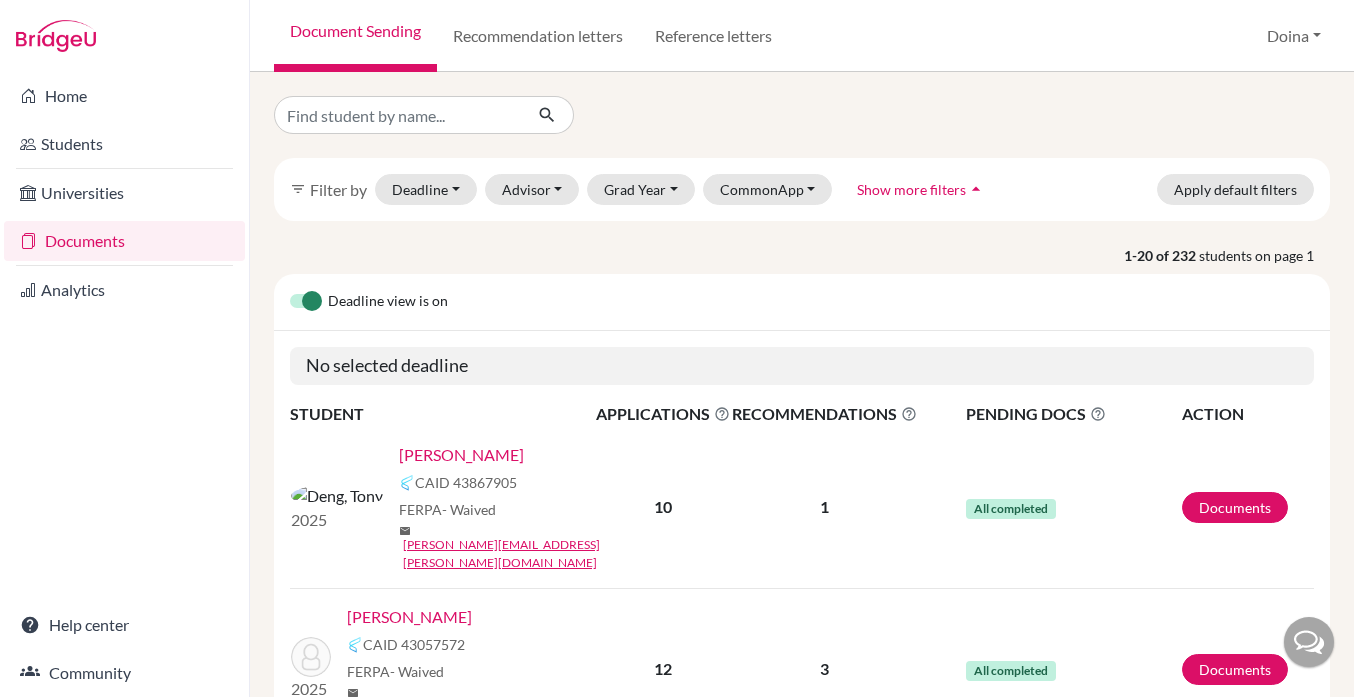 scroll, scrollTop: 0, scrollLeft: 0, axis: both 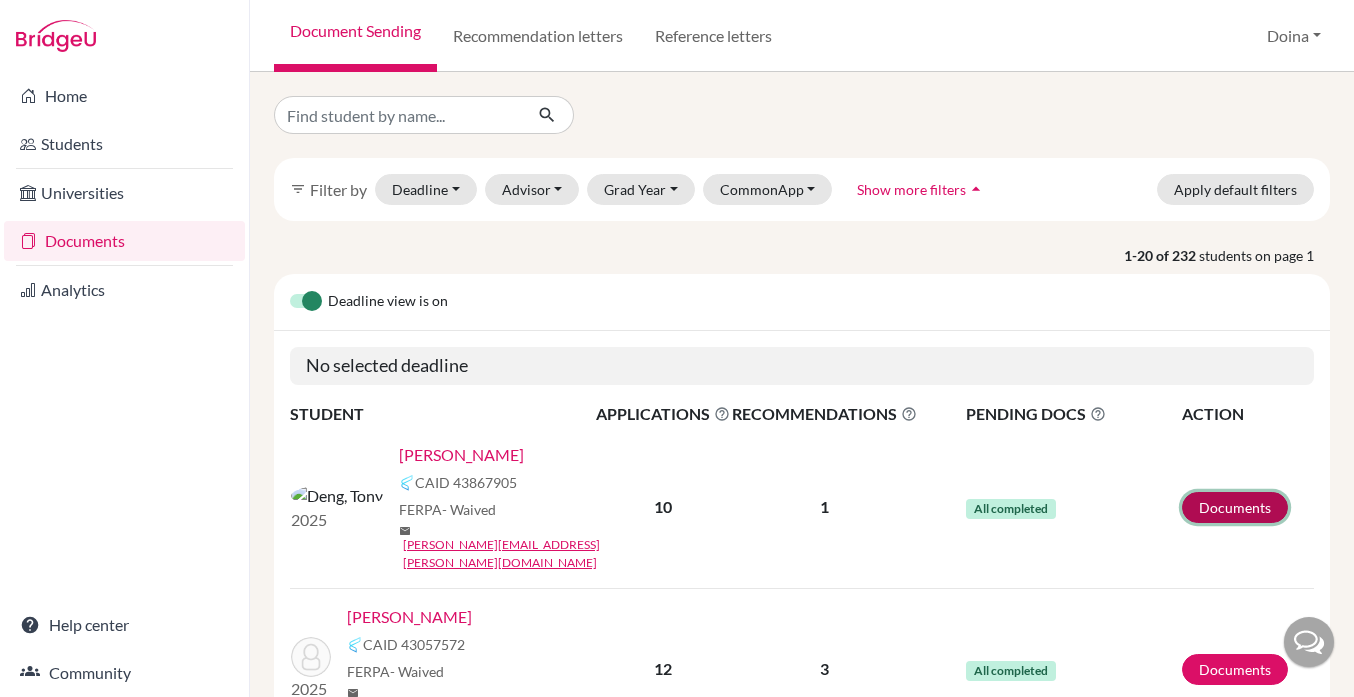 click on "Documents" at bounding box center (1235, 507) 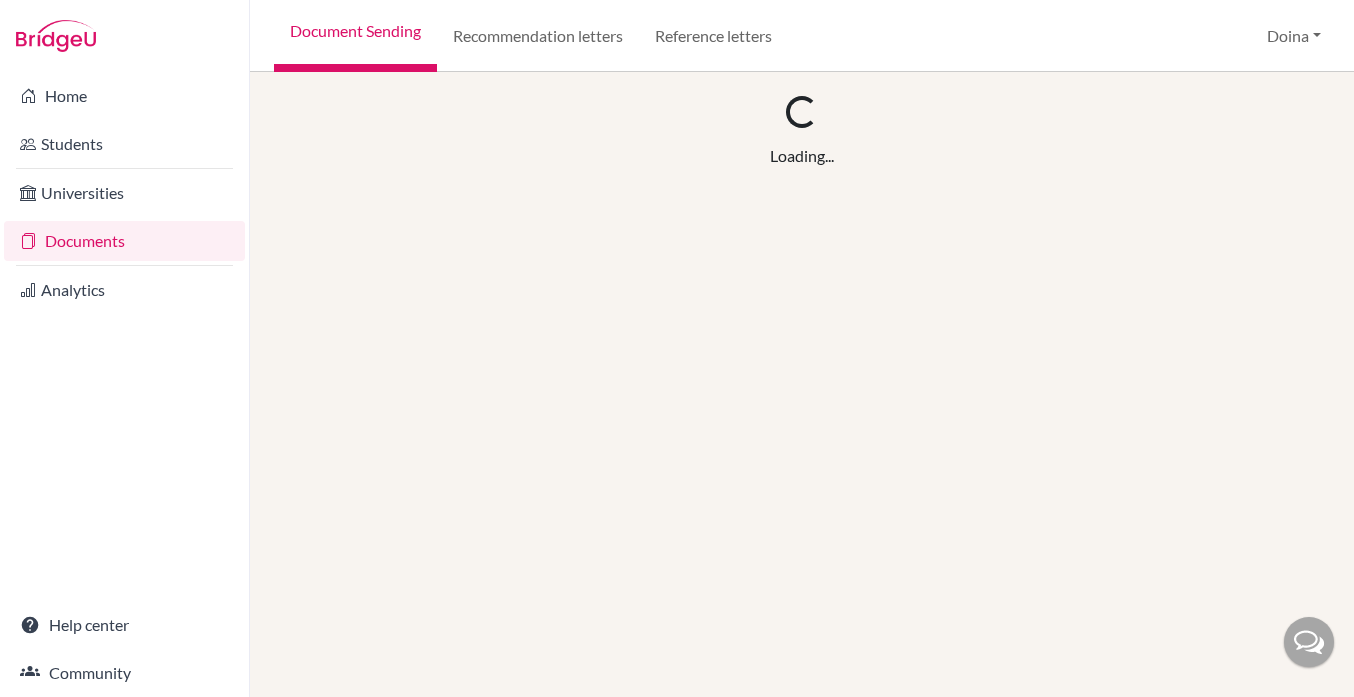 scroll, scrollTop: 0, scrollLeft: 0, axis: both 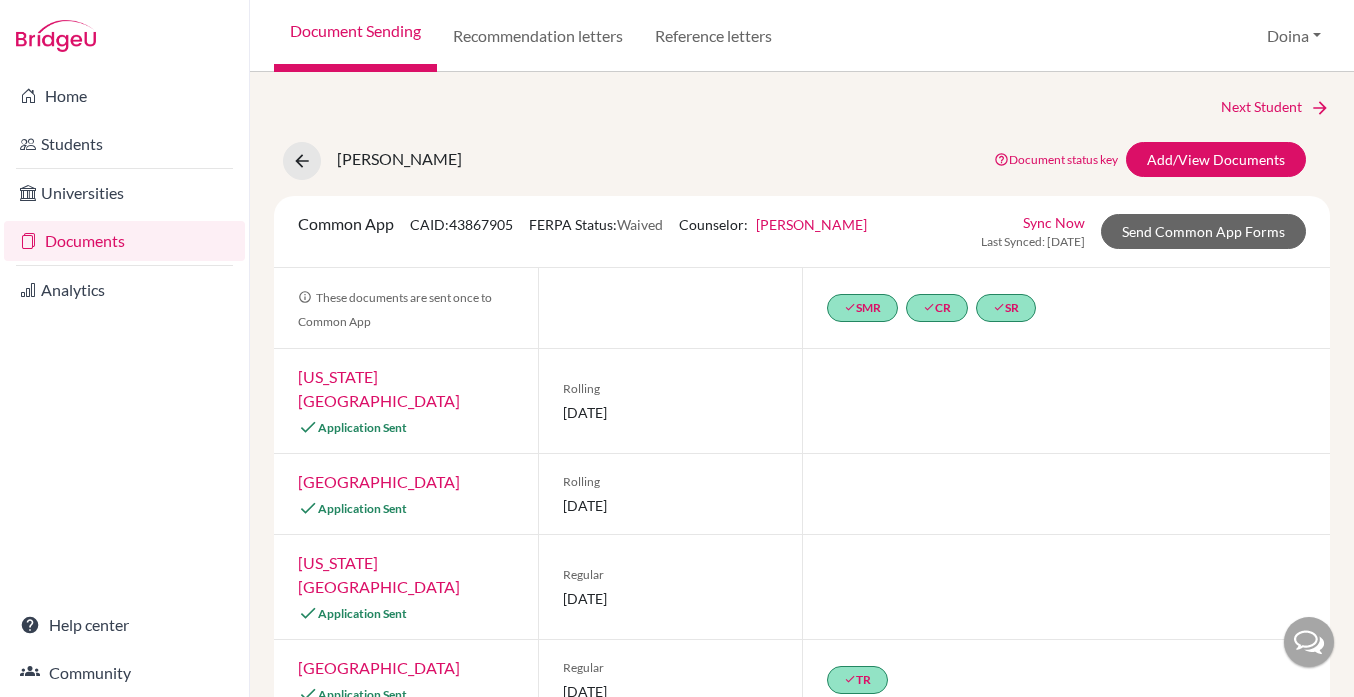 click on "[US_STATE][GEOGRAPHIC_DATA]" at bounding box center [379, 574] 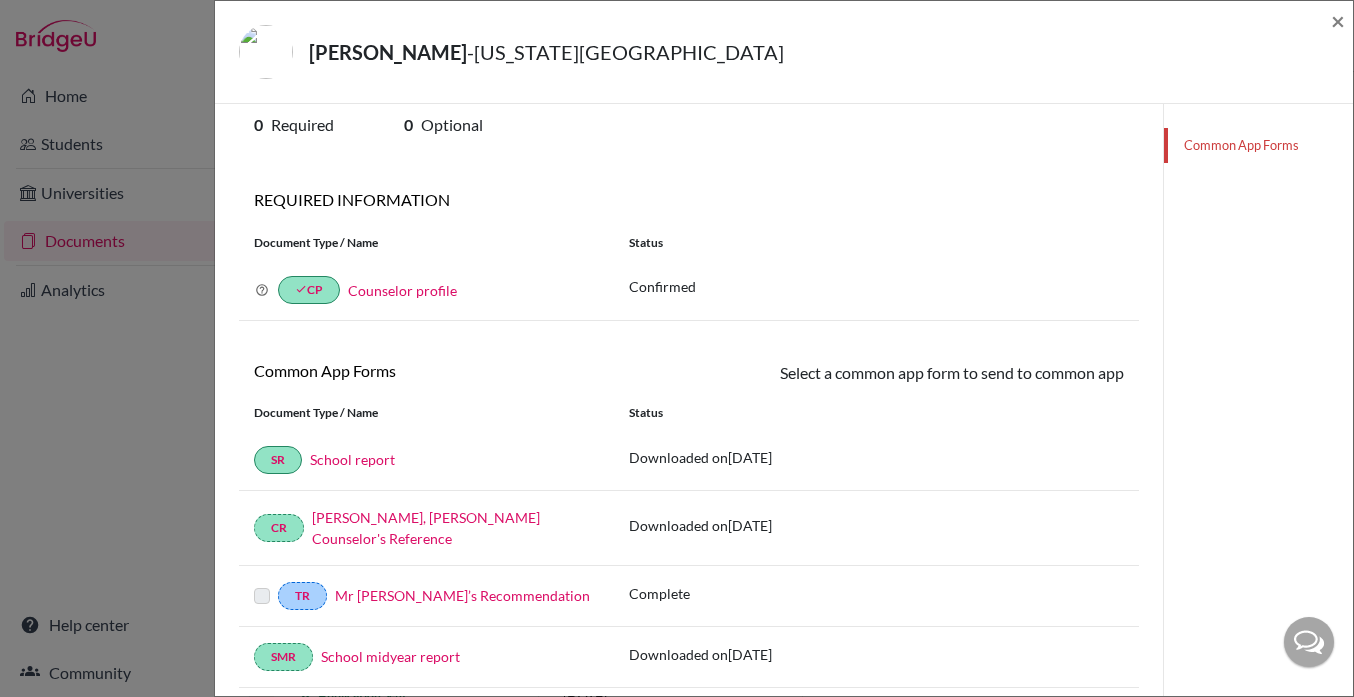 scroll, scrollTop: 0, scrollLeft: 0, axis: both 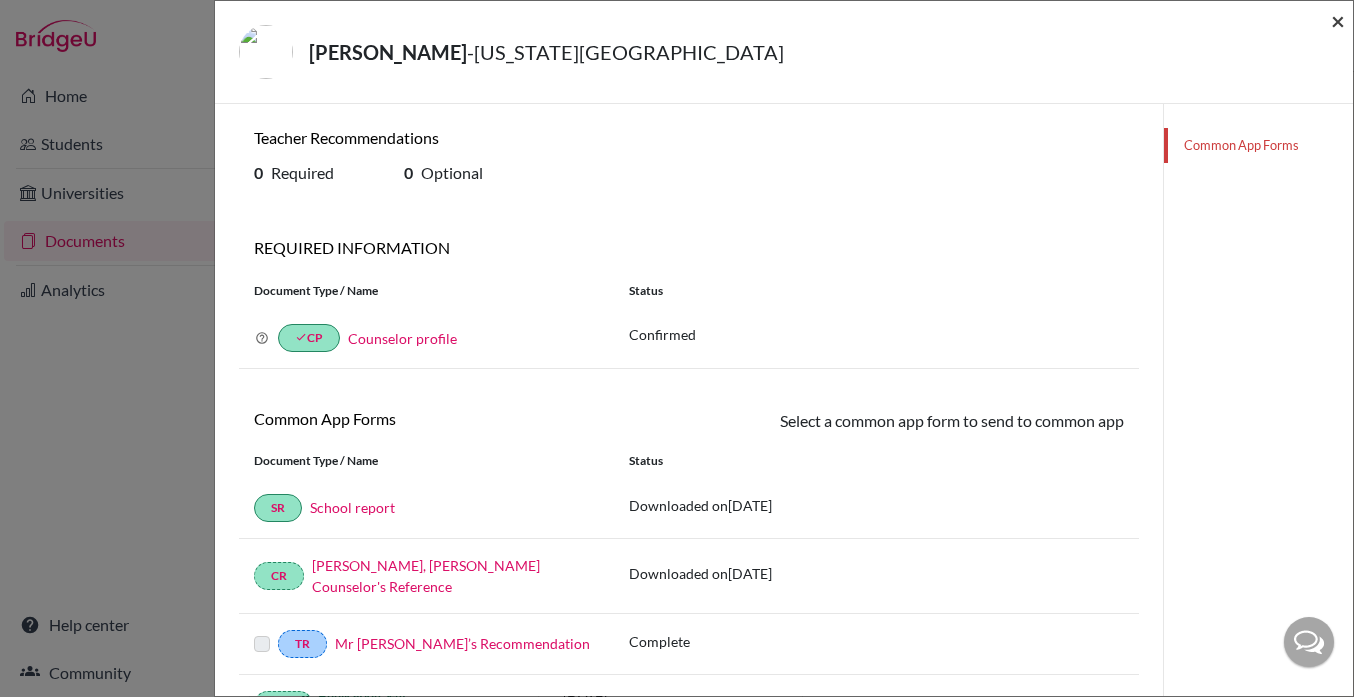 click on "×" at bounding box center [1338, 20] 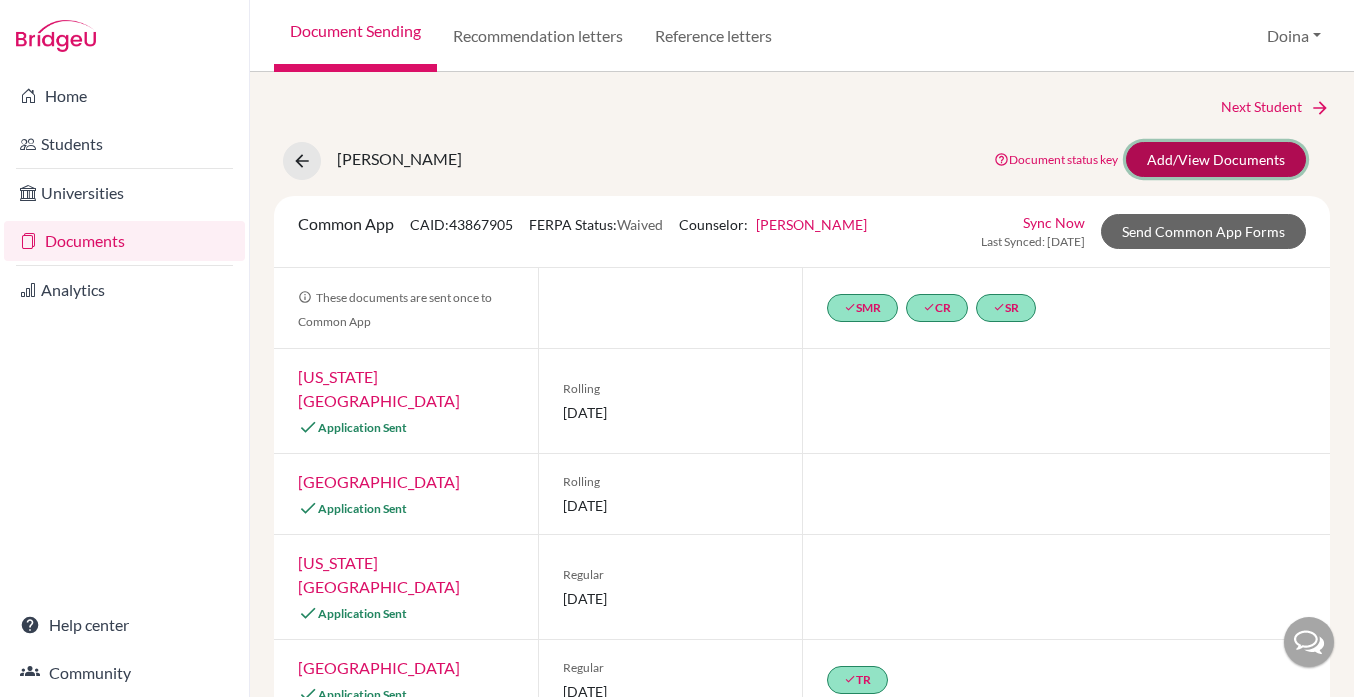 click on "Add/View Documents" at bounding box center (1216, 159) 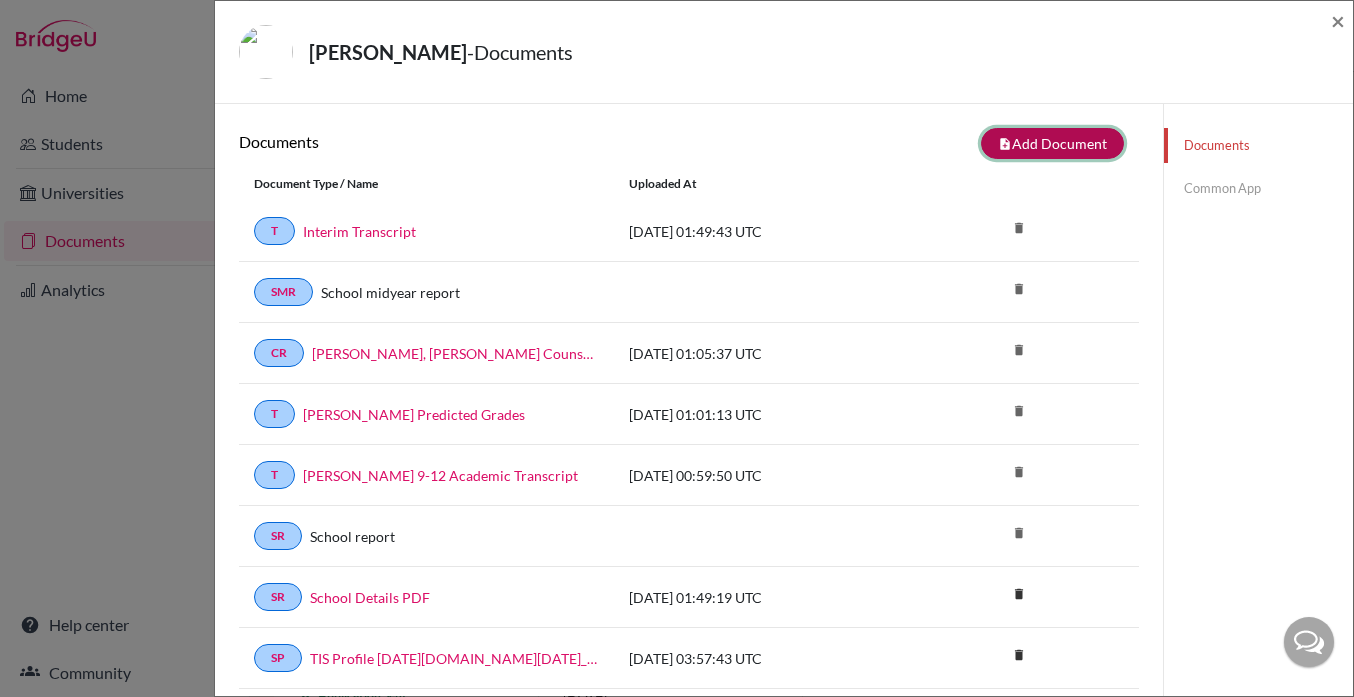 click on "note_add  Add Document" at bounding box center [1052, 143] 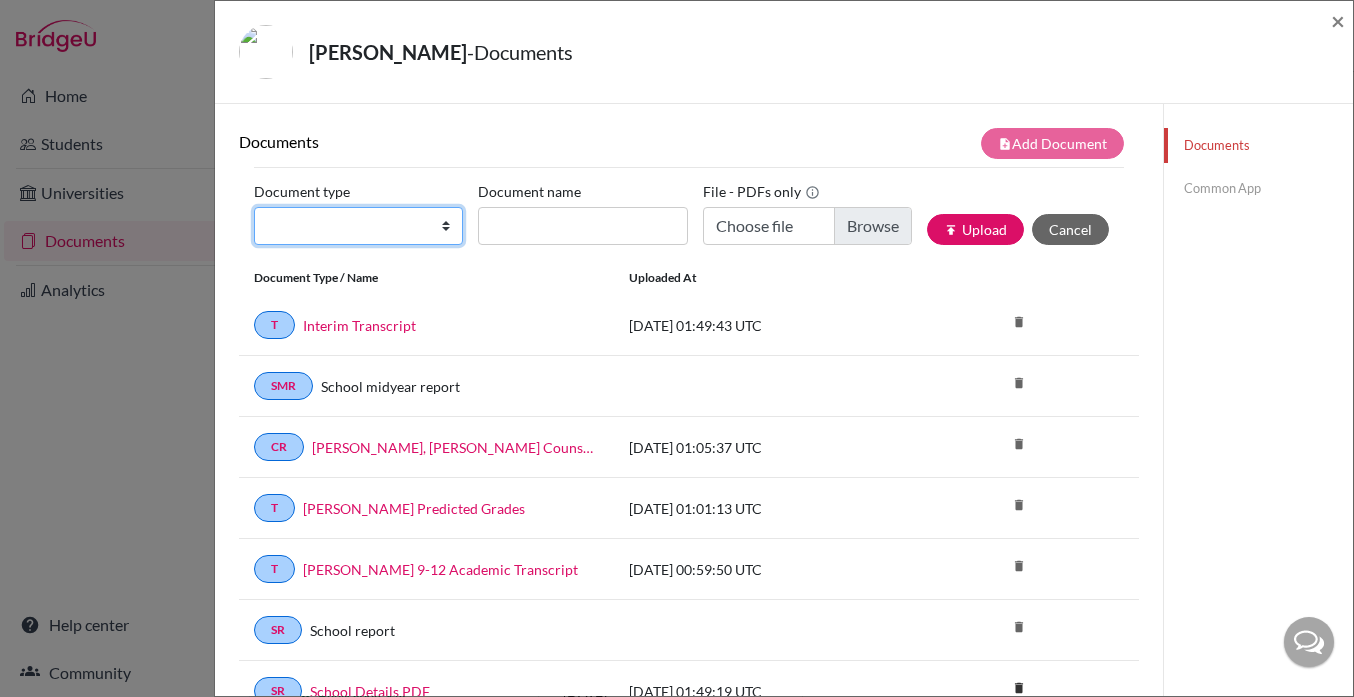 click on "Change explanation for Common App reports Counselor recommendation International official results School profile School report Teacher recommendation Transcript Transcript Courses Other" at bounding box center (358, 226) 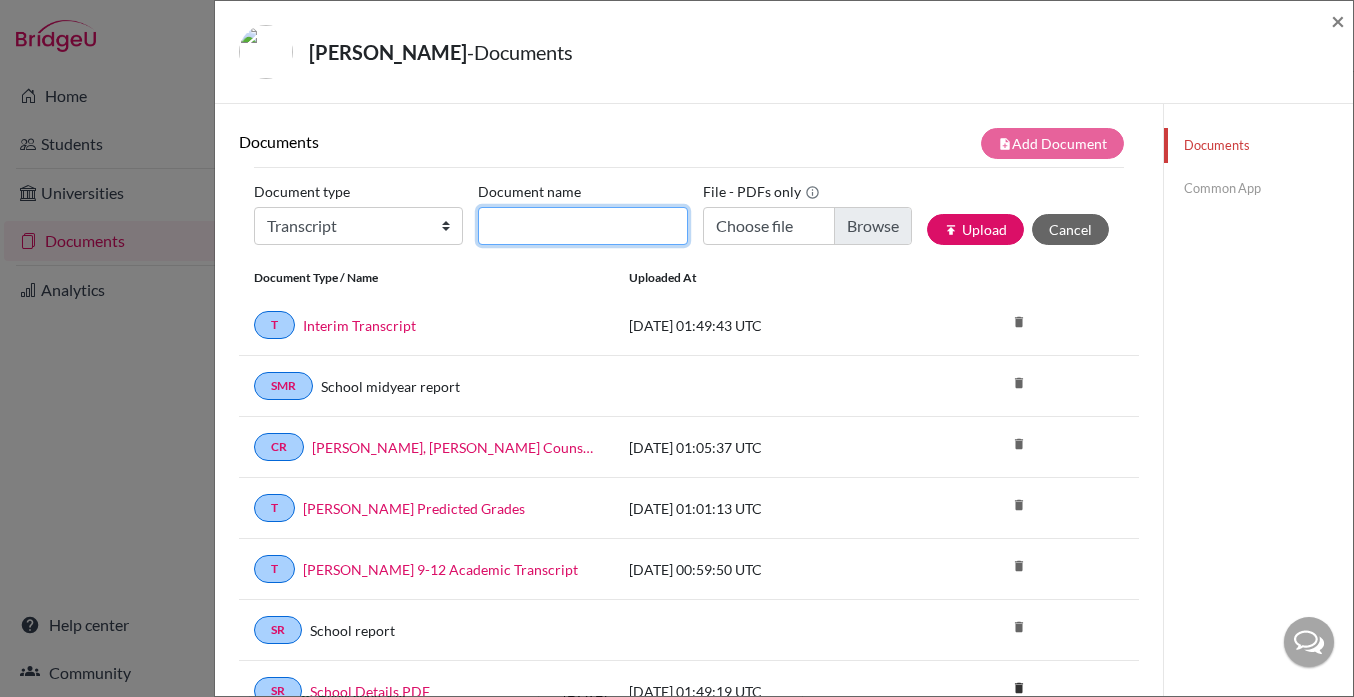 click on "Document name" 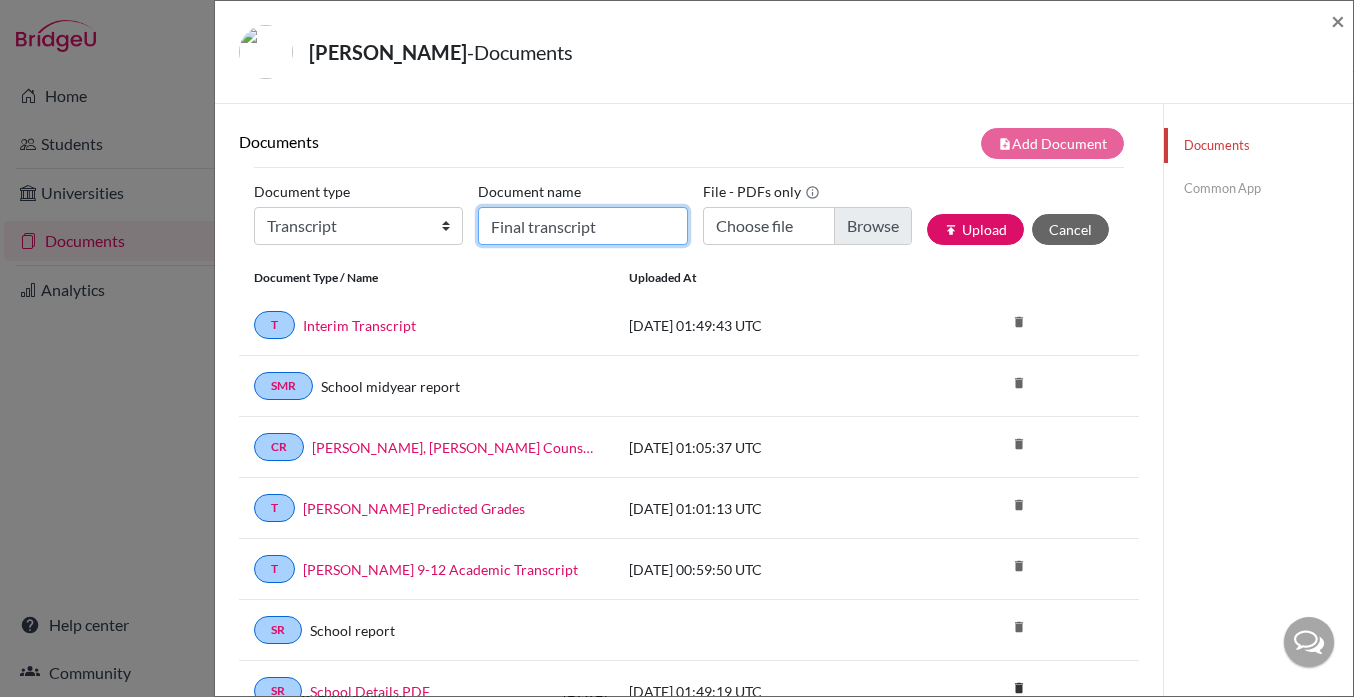 type on "Final transcript" 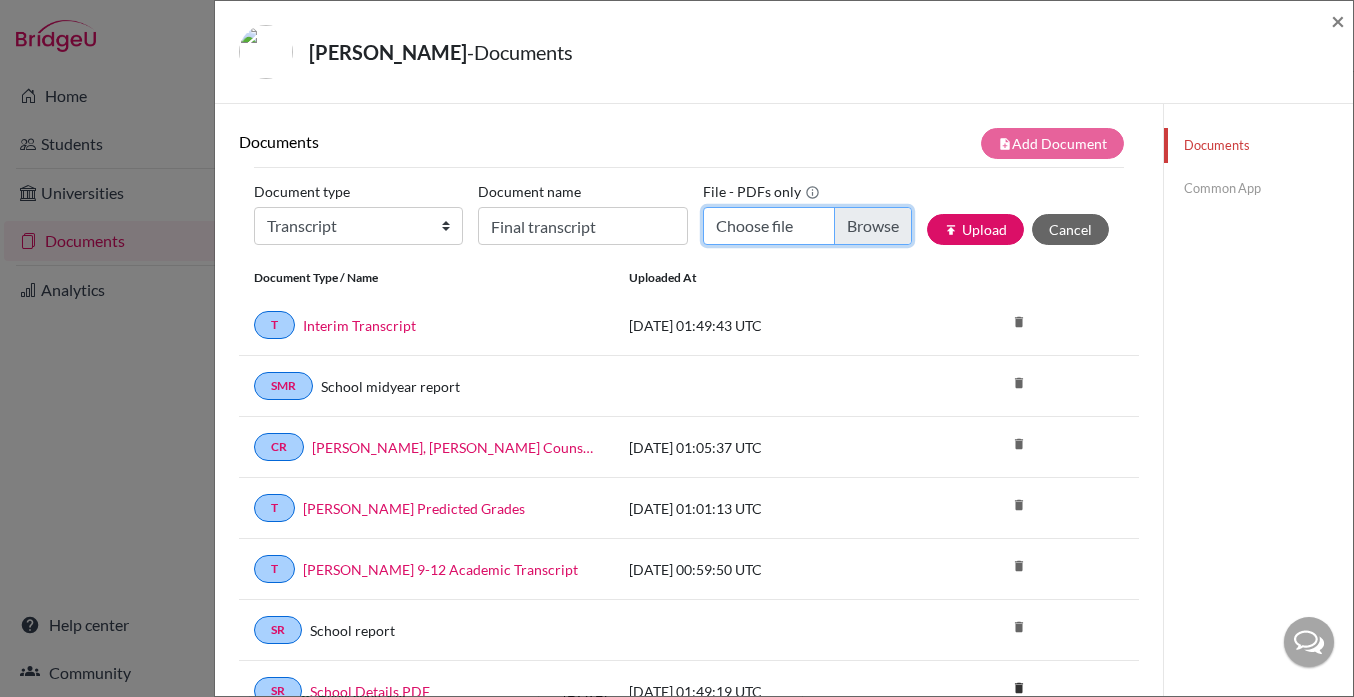 click on "Choose file" at bounding box center [807, 226] 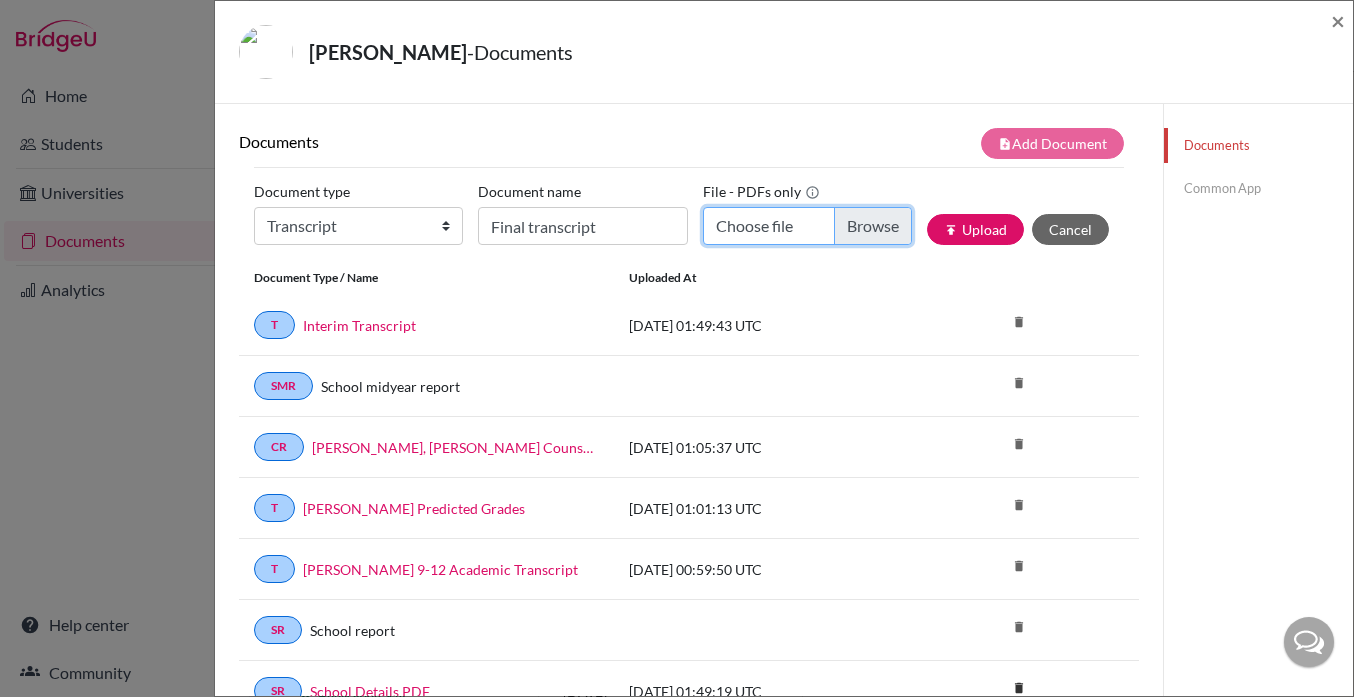 type on "C:\fakepath\[PERSON_NAME], [PERSON_NAME] final TIS transcript.pdf" 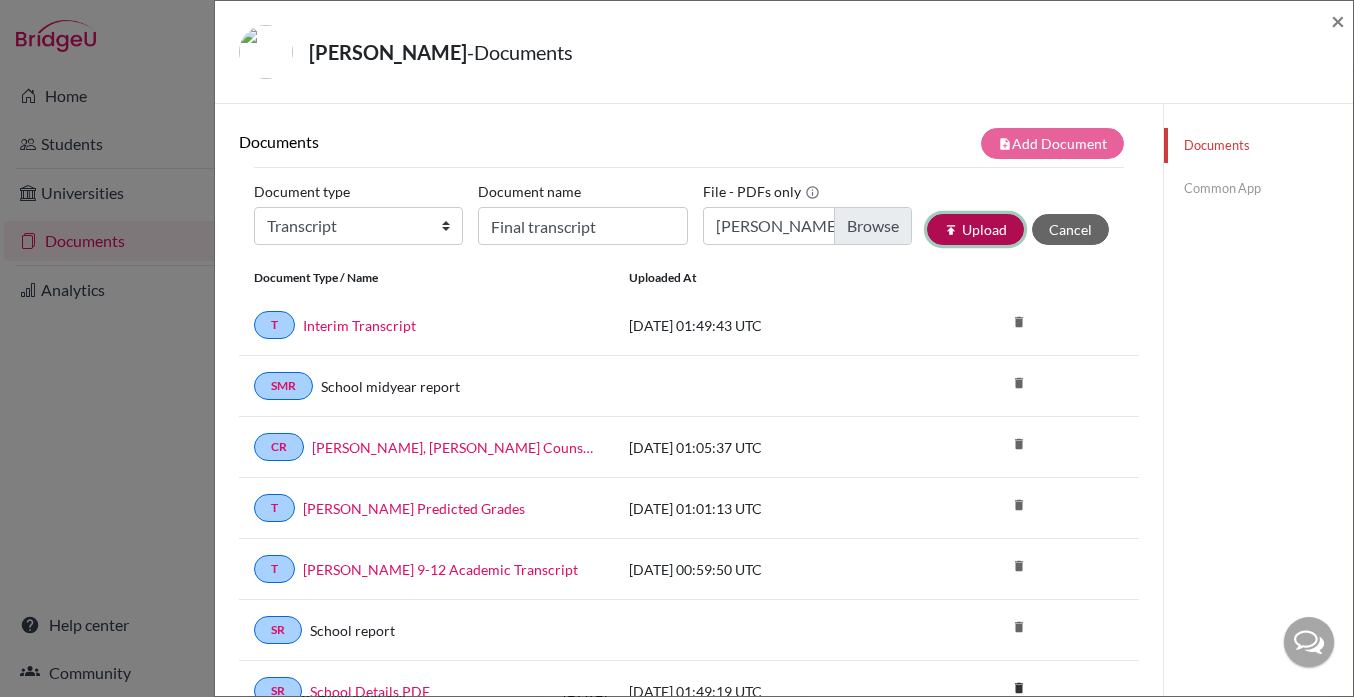 click on "publish  Upload" at bounding box center (975, 229) 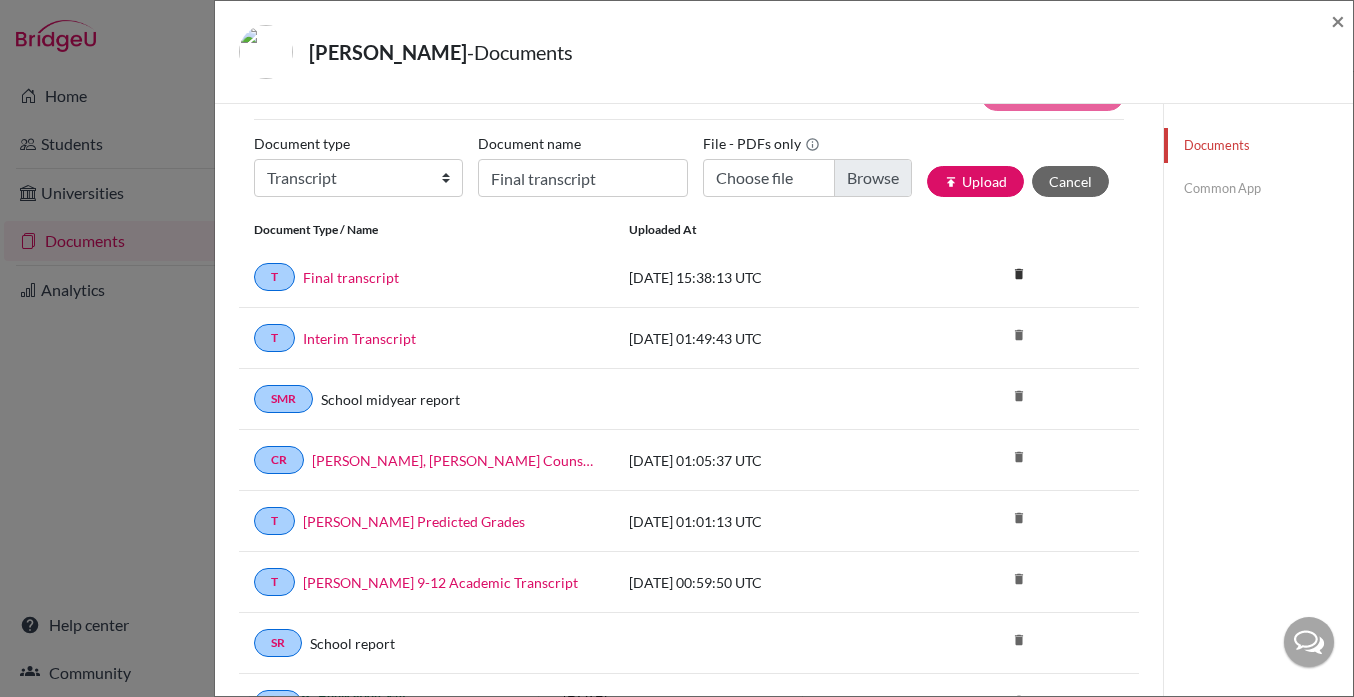 scroll, scrollTop: 0, scrollLeft: 0, axis: both 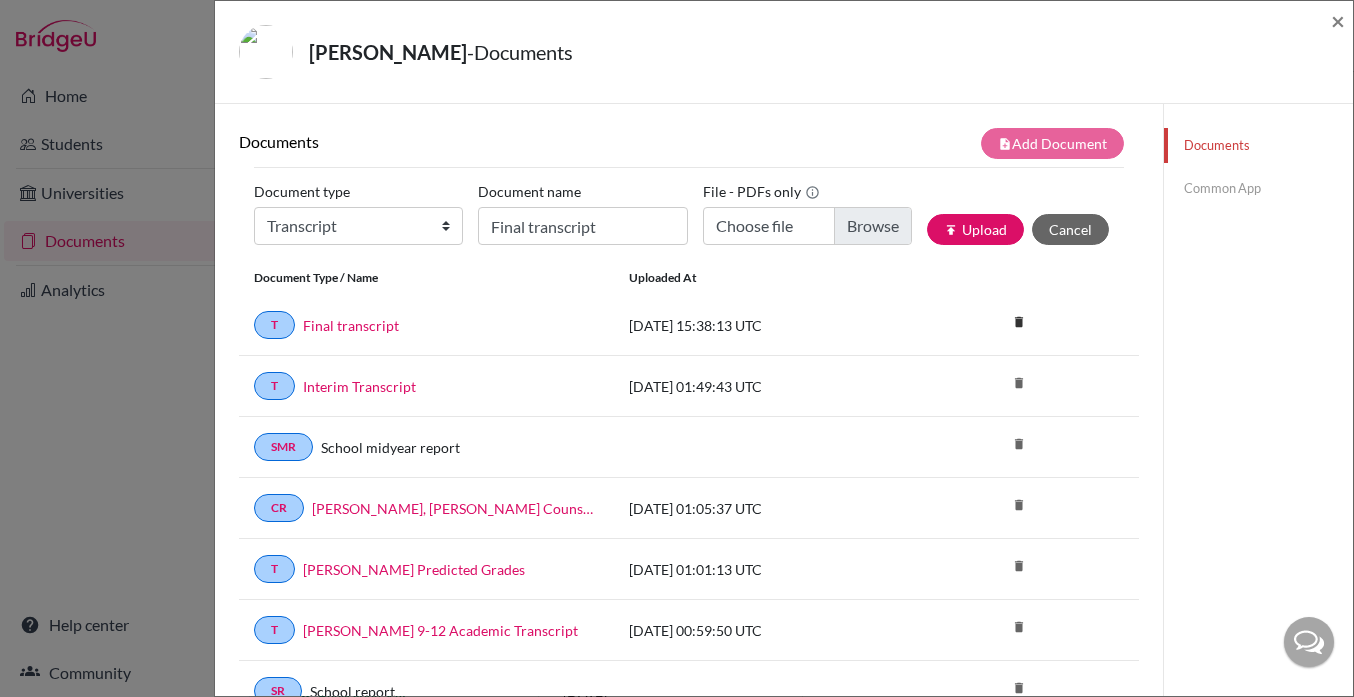 click on "Common App" 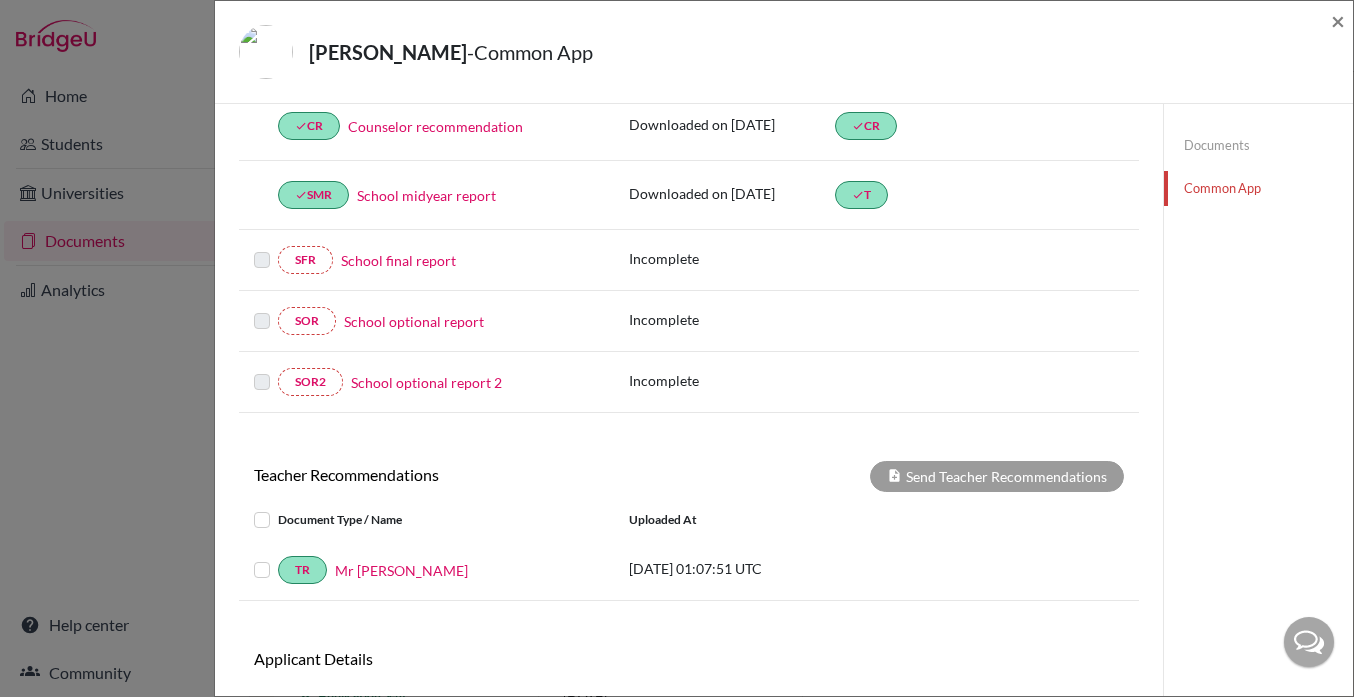 scroll, scrollTop: 405, scrollLeft: 0, axis: vertical 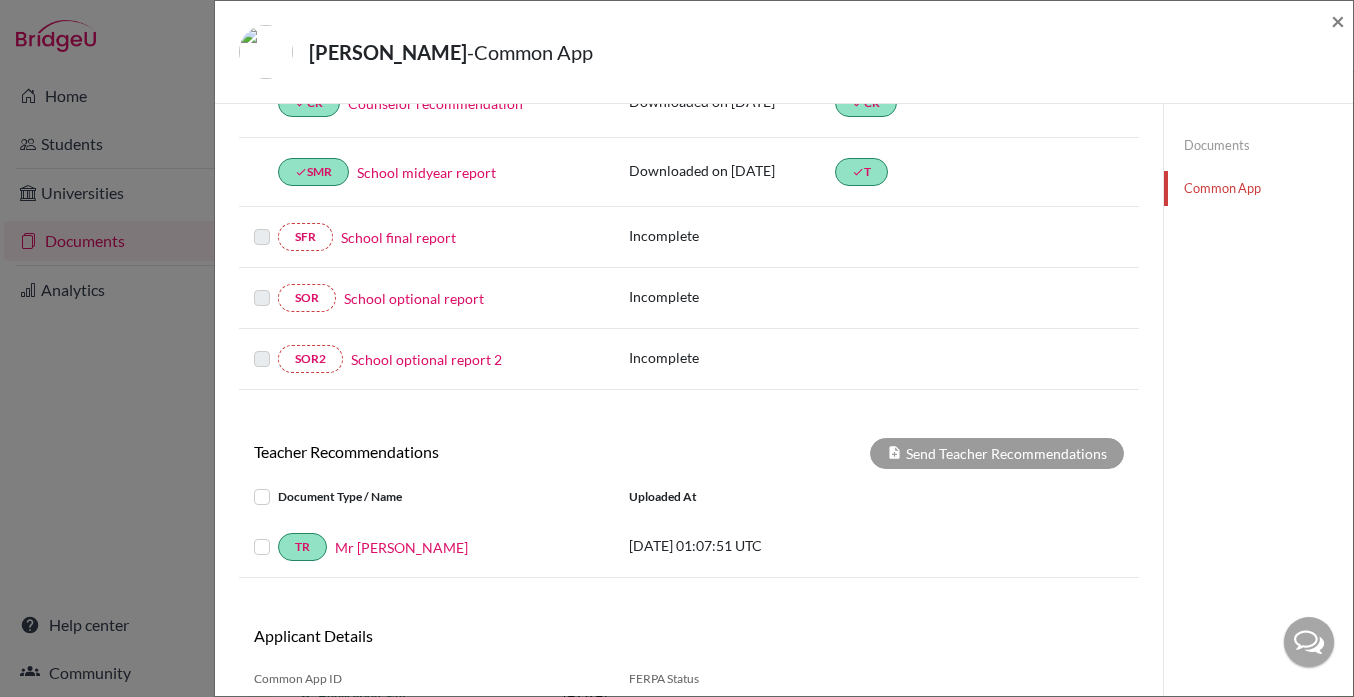 click on "School final report" at bounding box center (398, 237) 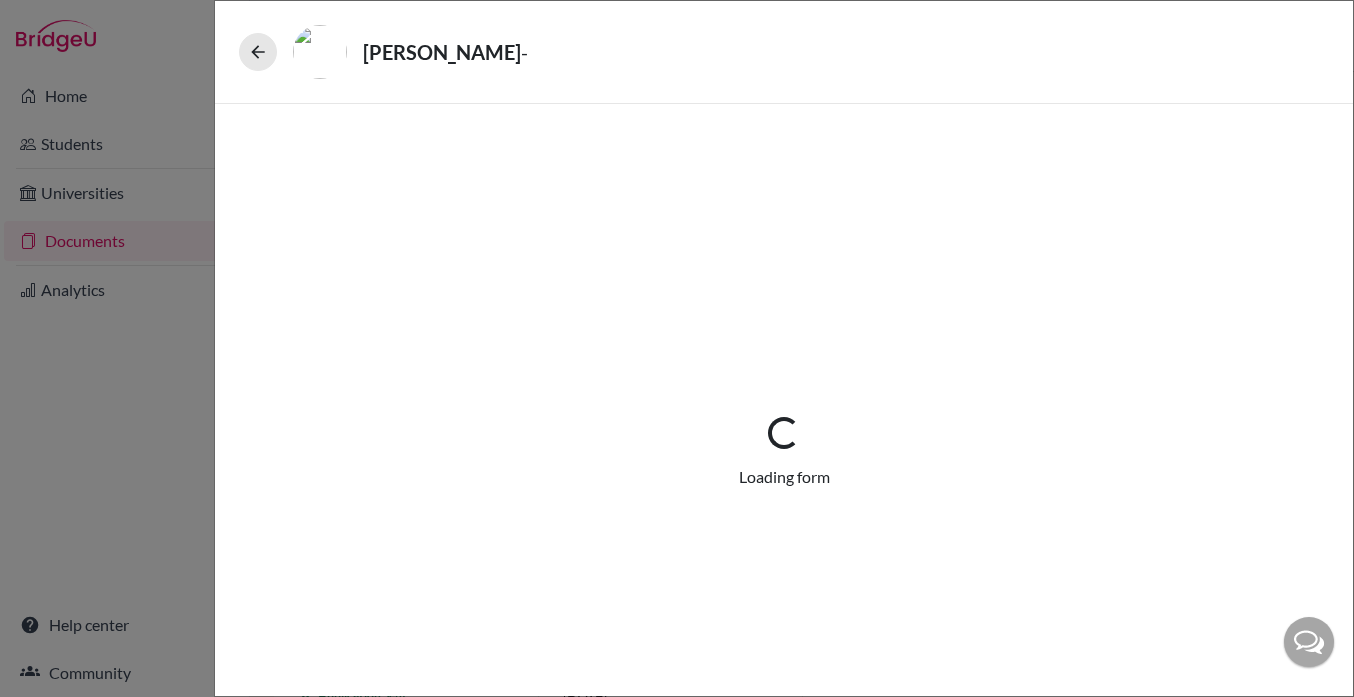 select on "2" 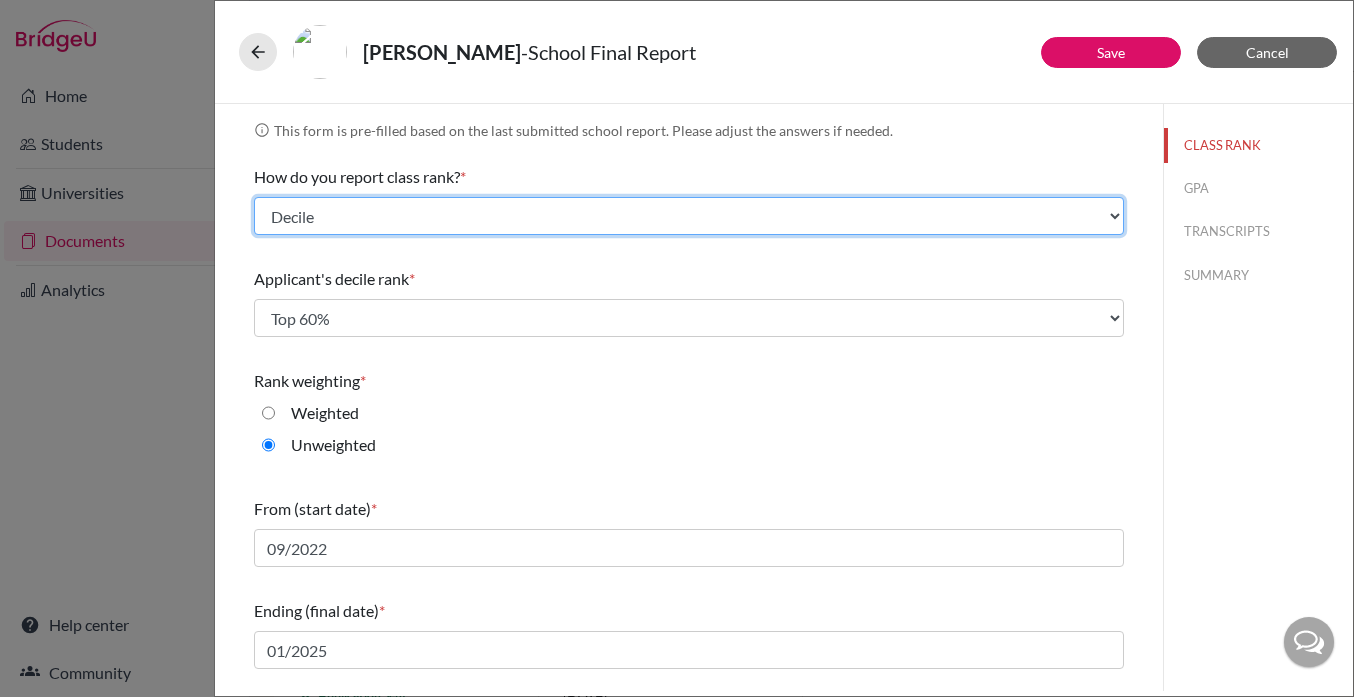 click on "Select... Exact Decile Quintile Quartile None" 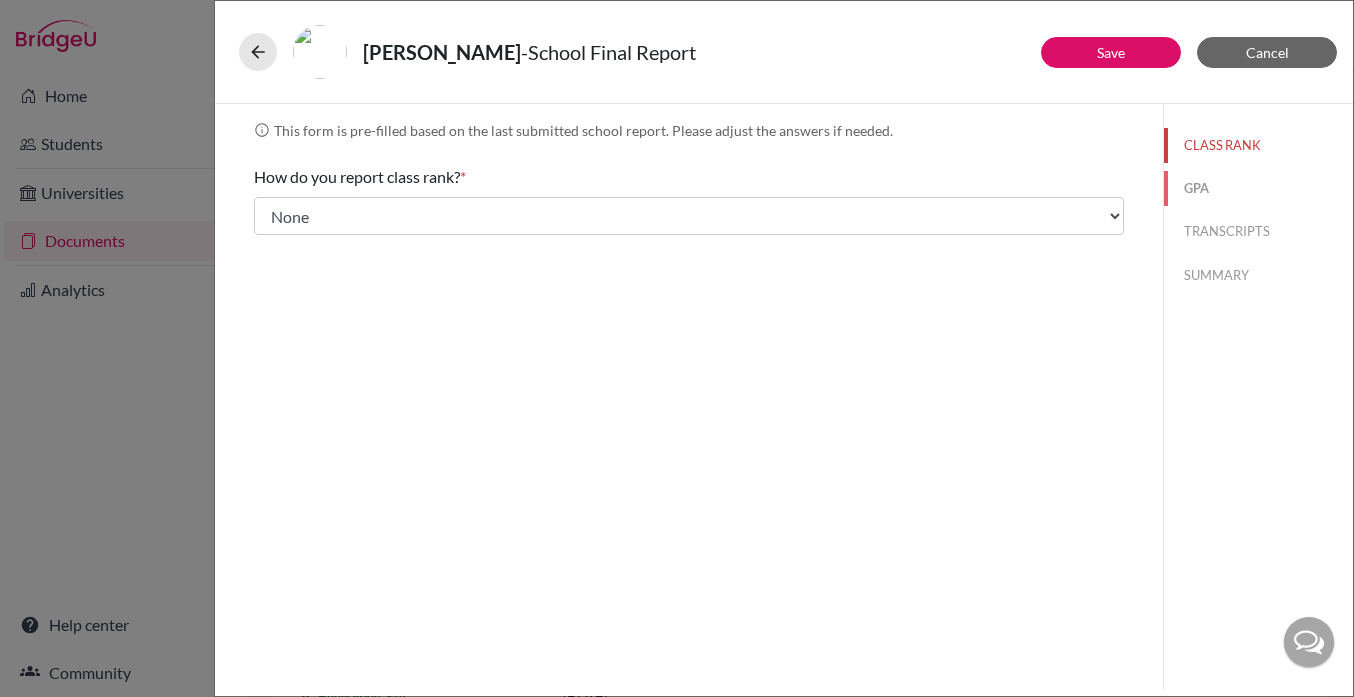 click on "GPA" at bounding box center (1258, 188) 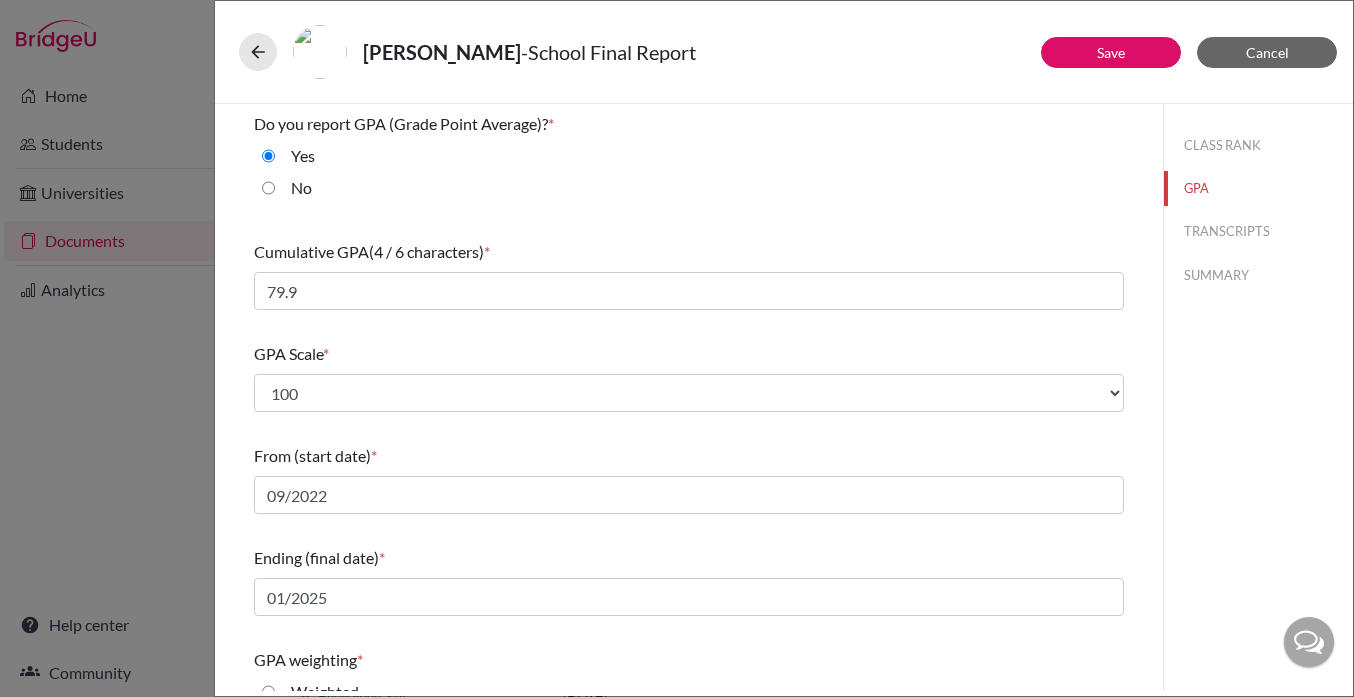 click on "No" at bounding box center (268, 188) 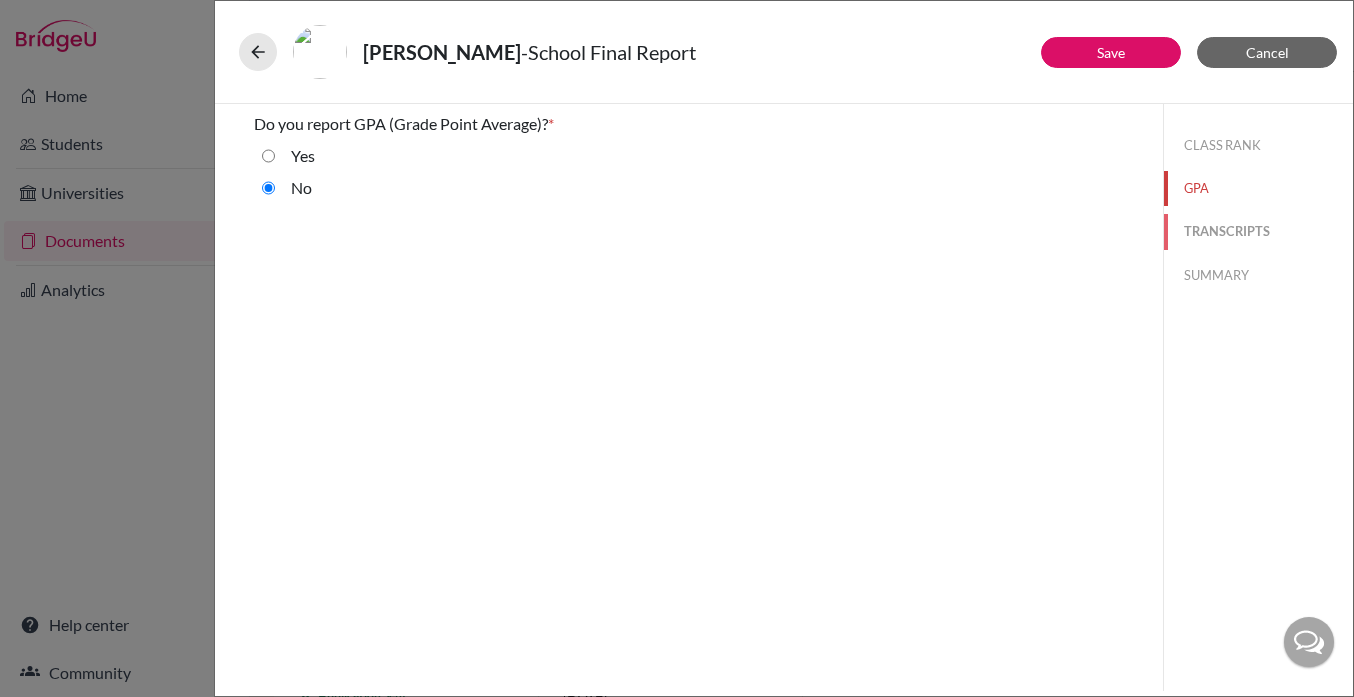 click on "TRANSCRIPTS" at bounding box center (1258, 231) 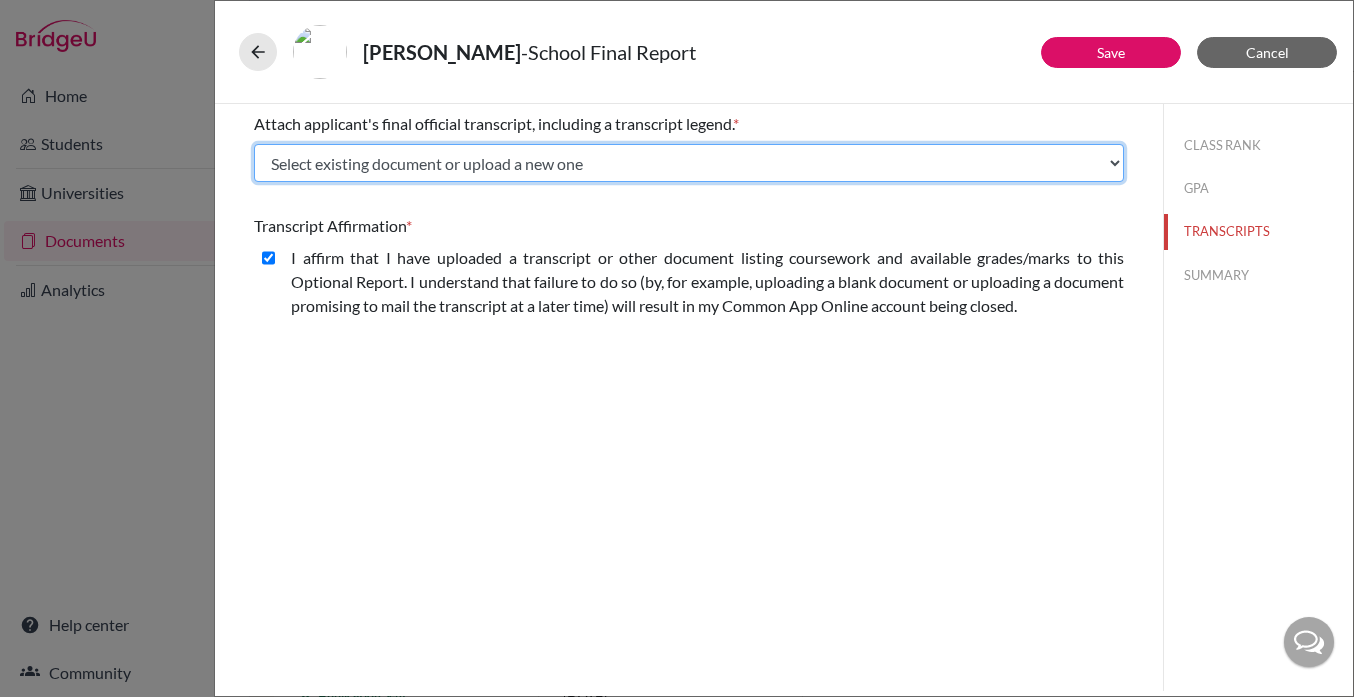 click on "Select existing document or upload a new one [PERSON_NAME] 9-12 Academic Transcript [PERSON_NAME] Predicted Grades Interim Transcript Final transcript Upload New File" 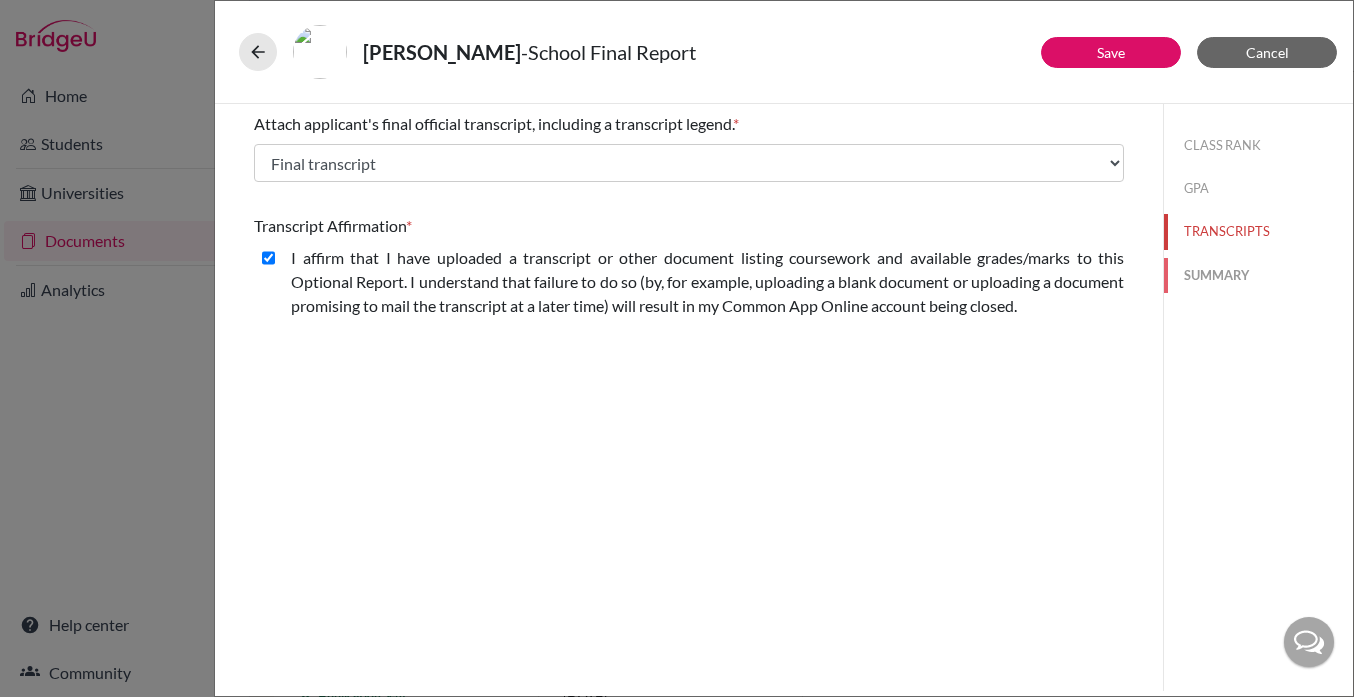 click on "SUMMARY" at bounding box center [1258, 275] 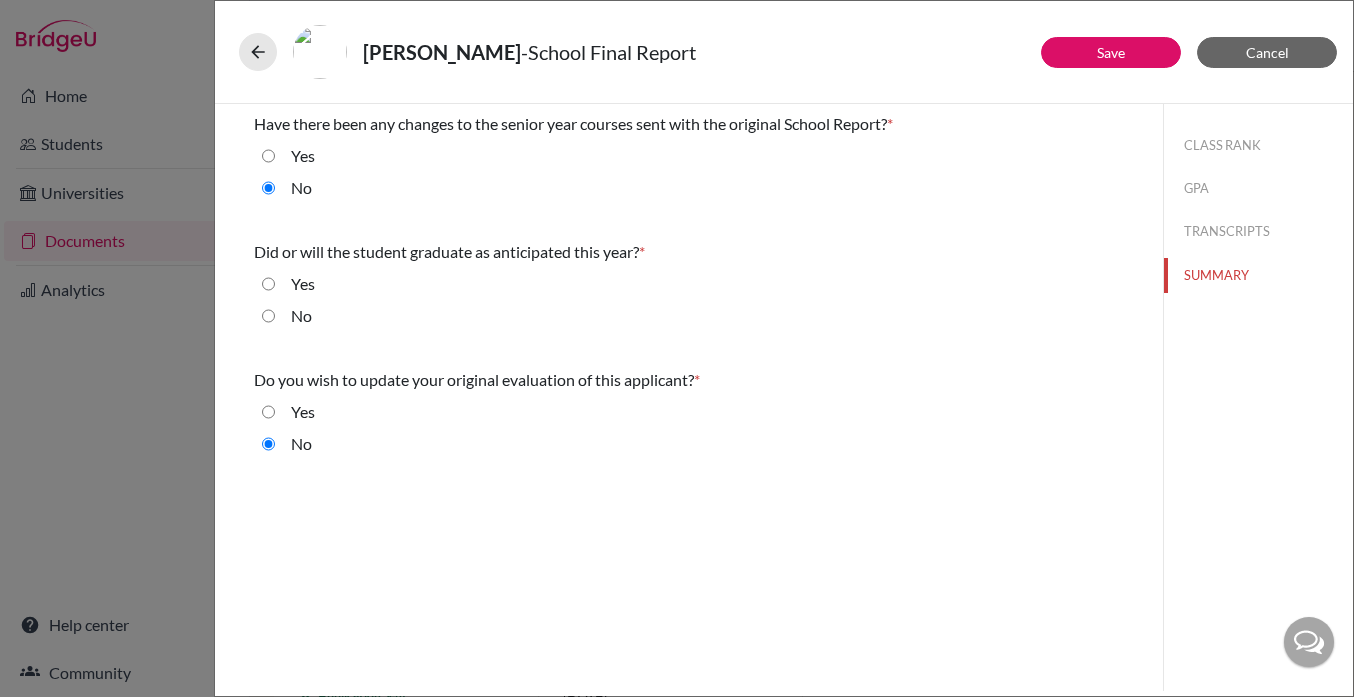 click on "Yes" at bounding box center (268, 284) 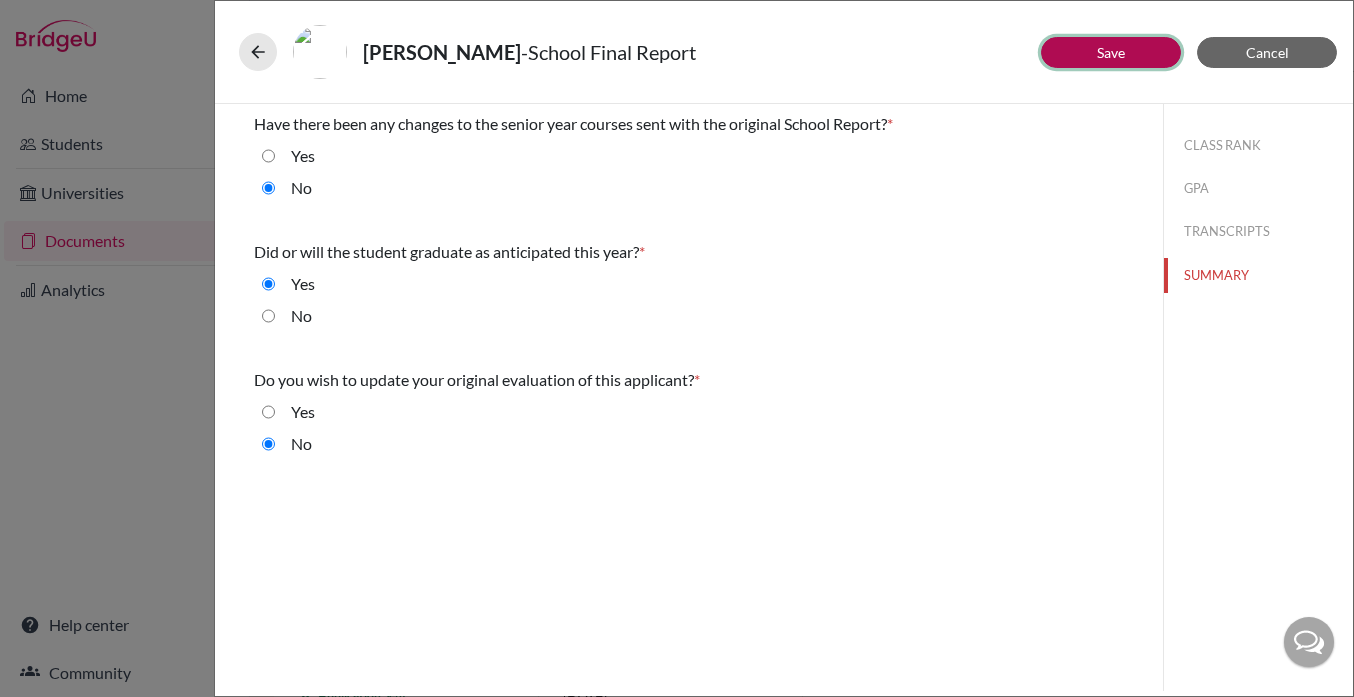 click on "Save" at bounding box center (1111, 52) 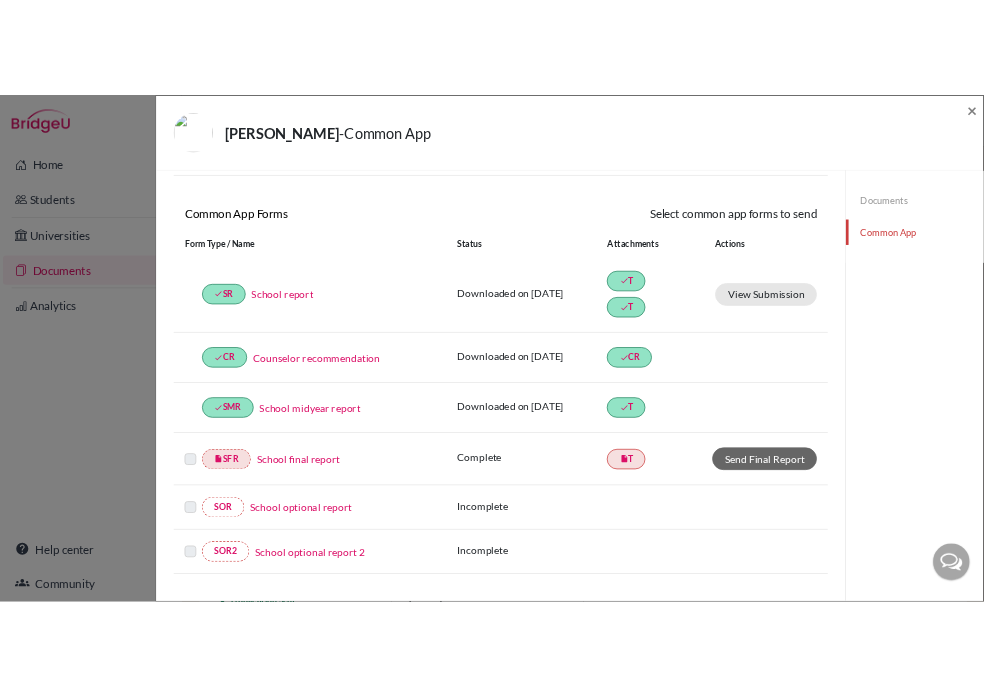 scroll, scrollTop: 168, scrollLeft: 0, axis: vertical 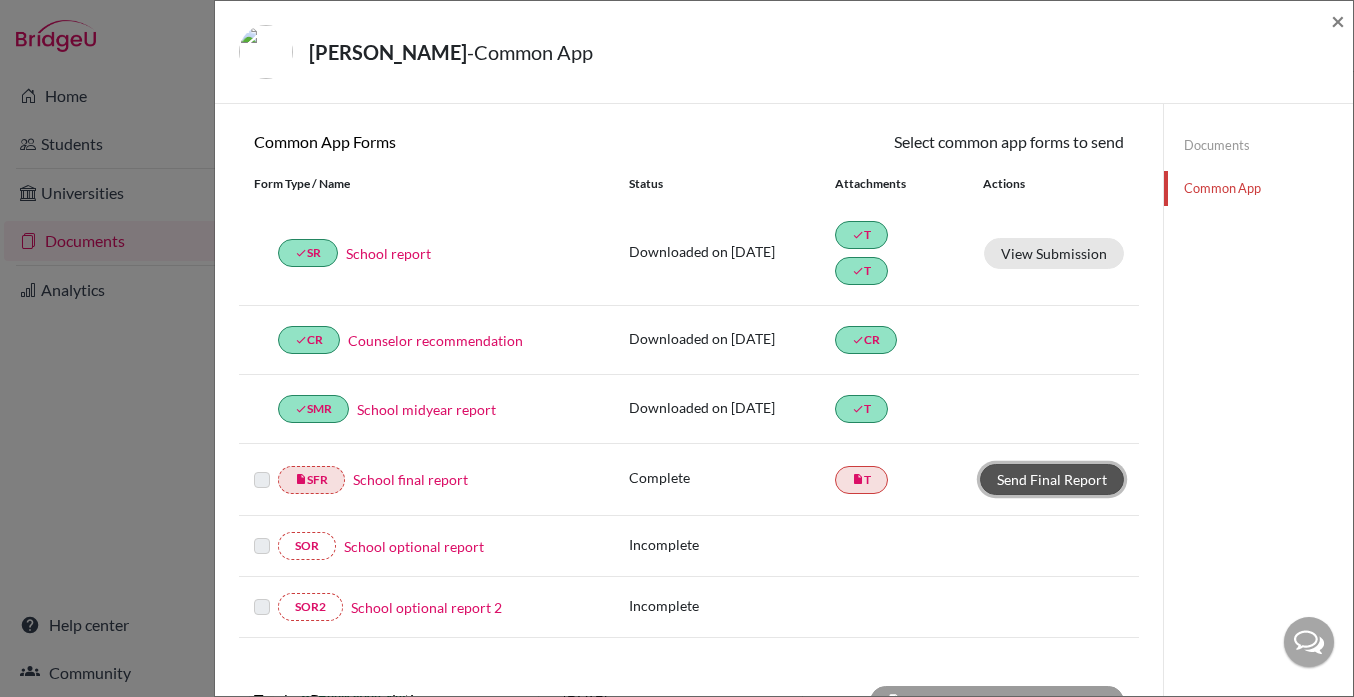 click on "Send Final Report" at bounding box center [1052, 479] 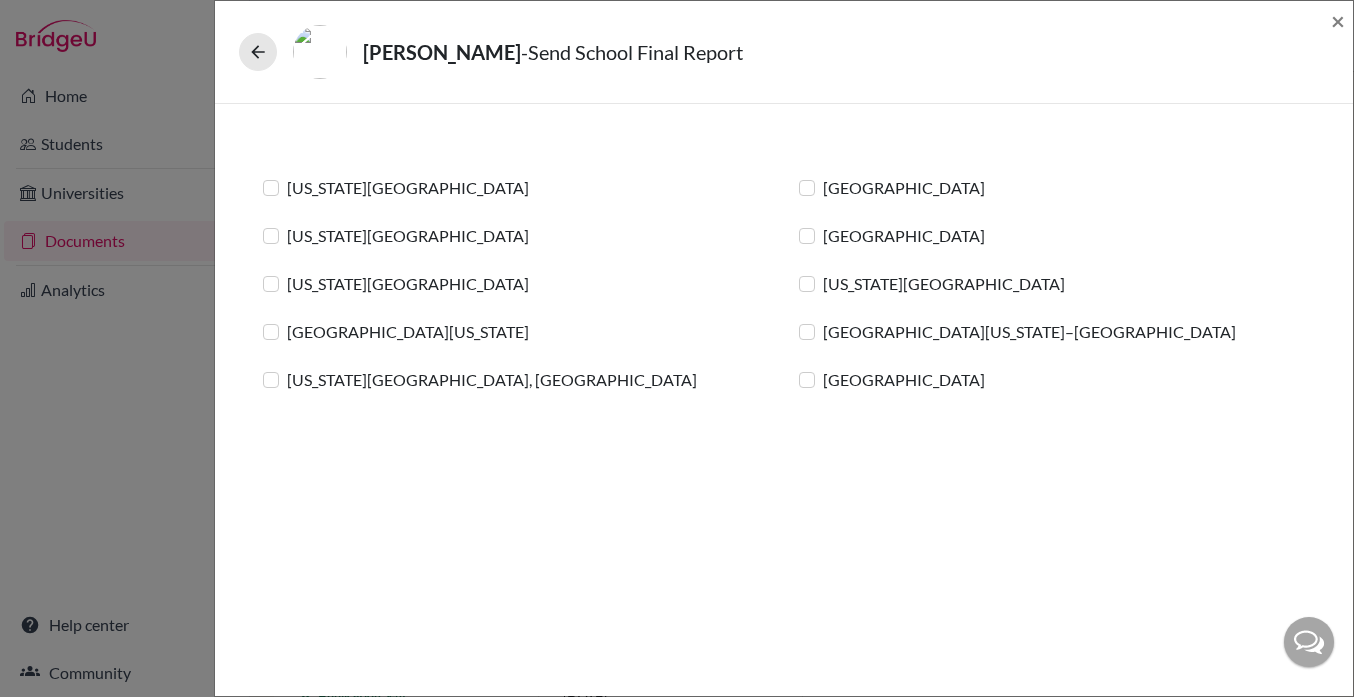 click on "[US_STATE][GEOGRAPHIC_DATA]" at bounding box center [408, 236] 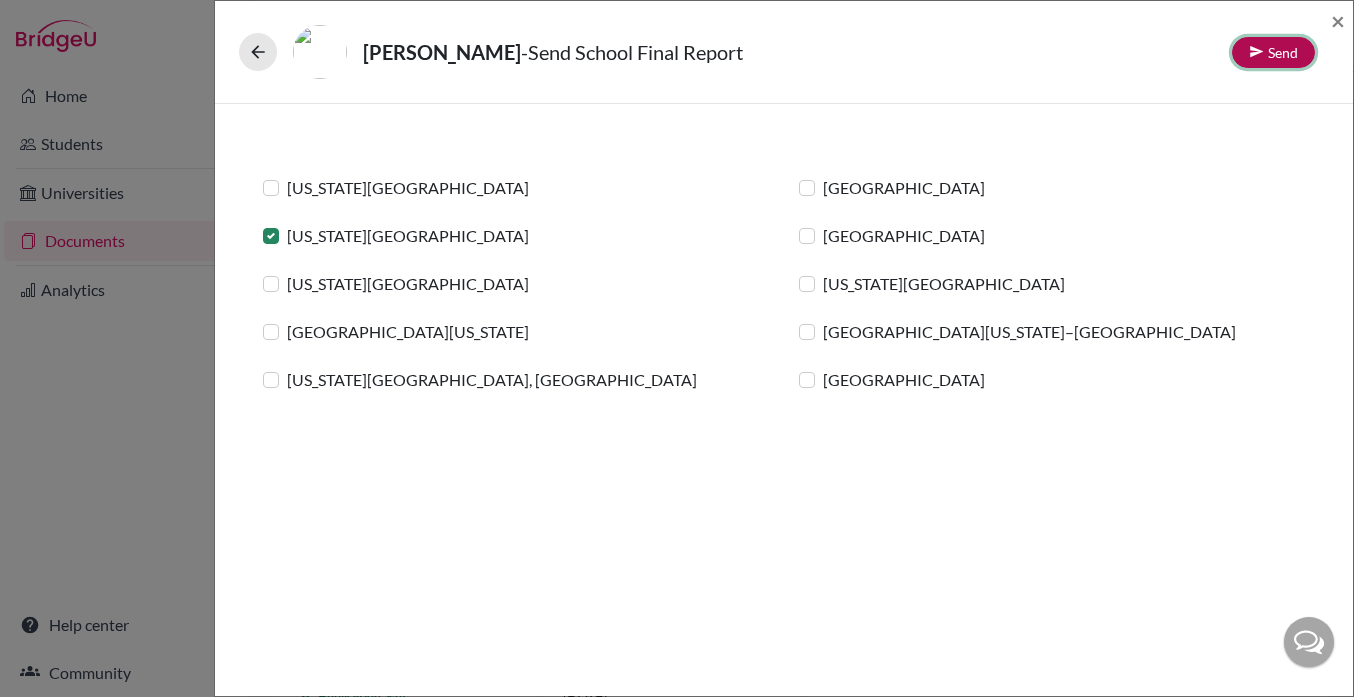 click at bounding box center (1256, 51) 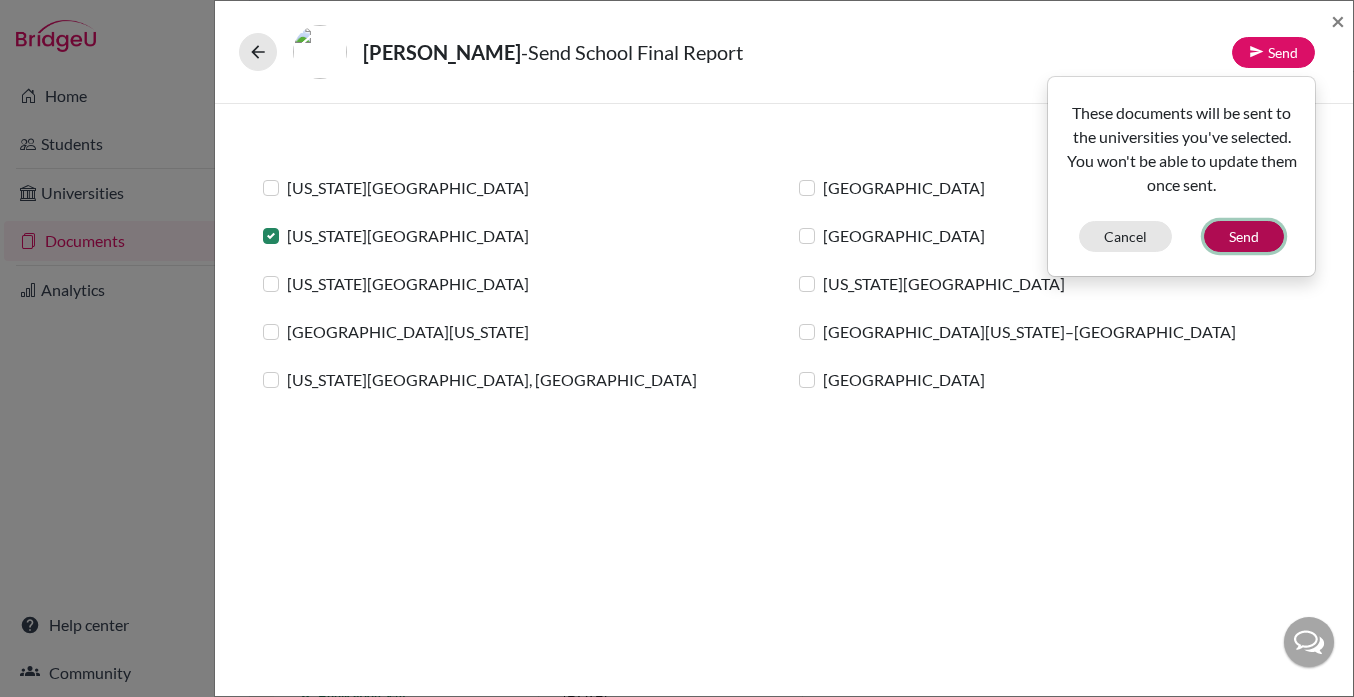 click on "Send" at bounding box center [1244, 236] 